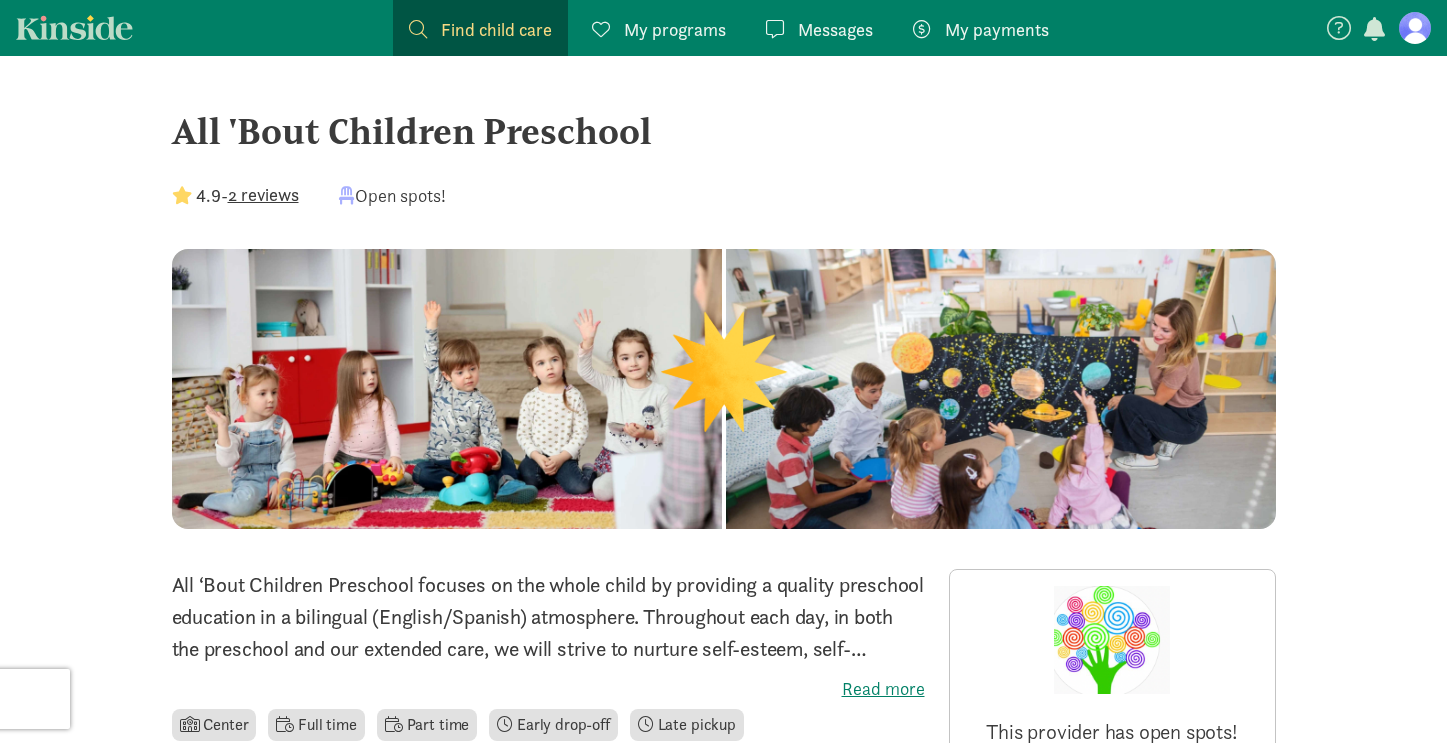 scroll, scrollTop: 0, scrollLeft: 0, axis: both 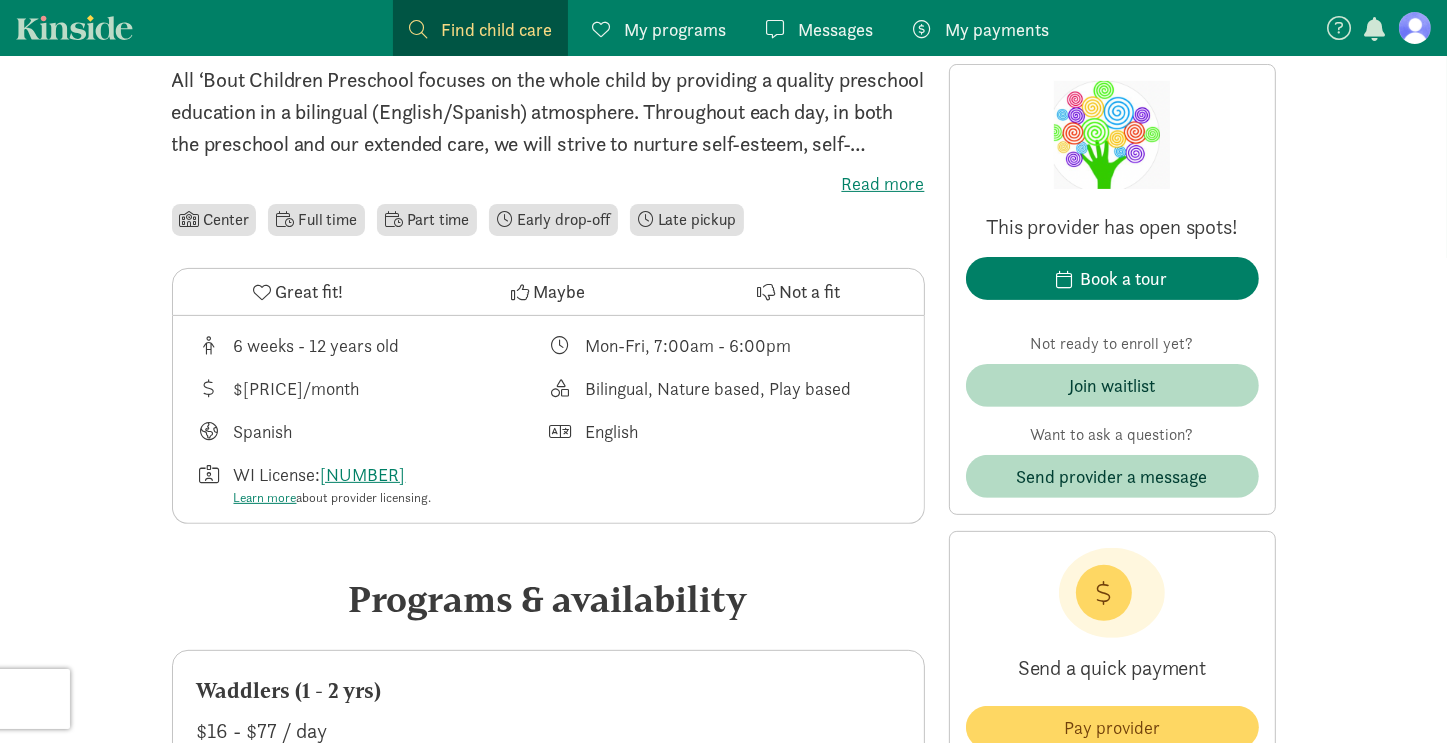click on "Find child care
Find
My programs
Programs
Messages
Messages
My payments
Pay                                   ‹   ›   ×
All 'Bout Children Preschool
4.9  -
2 reviews
Open spots!
‹   ›   ×
All ‘Bout Children Preschool focuses on the whole child by providing a quality preschool education in a bilingual (English/Spanish) atmosphere. Throughout each day, in both the preschool and our extended care, we will strive to nurture self-esteem, self-sufficiency, problem solving abilities, responsibility, creativity, character skills and cooperation among children and their families. We value a caring, active atmosphere that fosters an active partnership between home and school.
Read more    Center
Full time" at bounding box center [723, 1862] 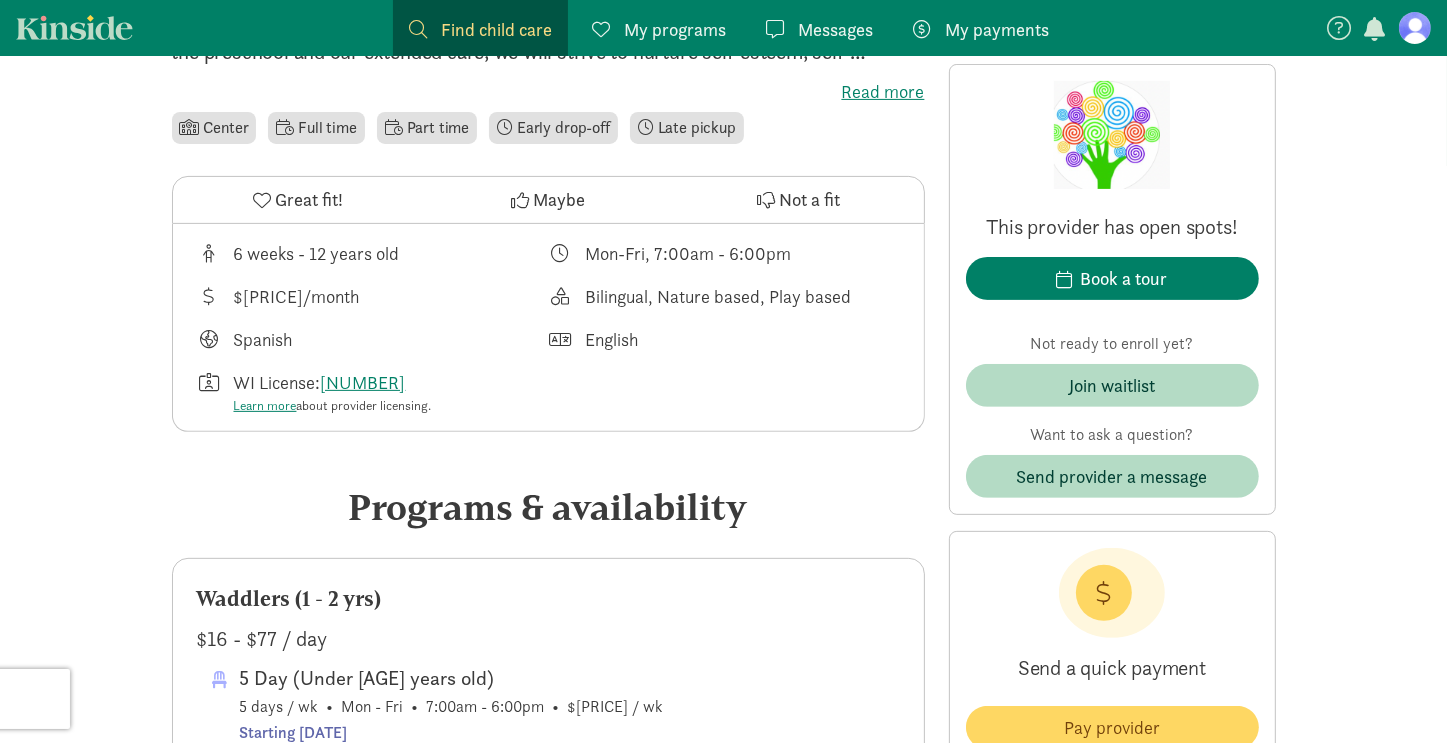 scroll, scrollTop: 581, scrollLeft: 0, axis: vertical 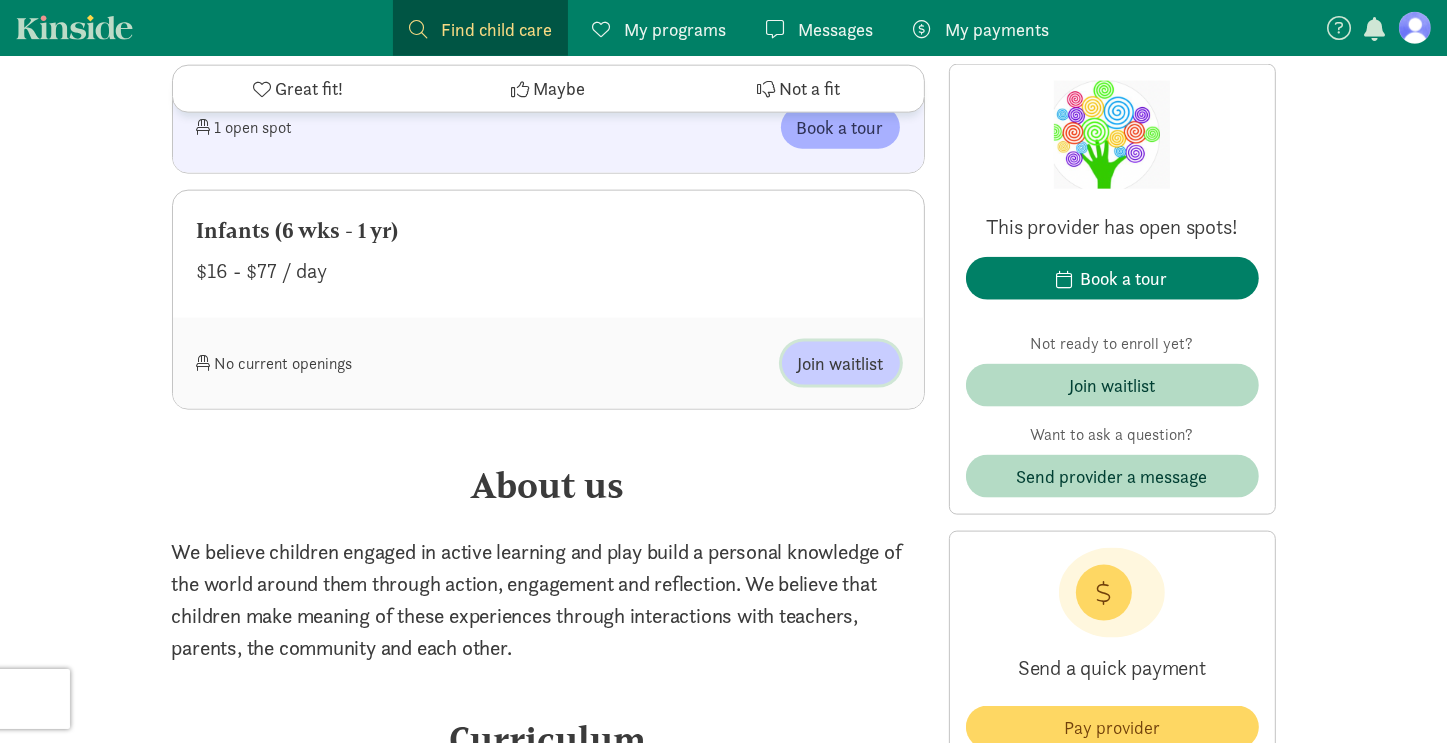 click on "Join waitlist" at bounding box center [841, 363] 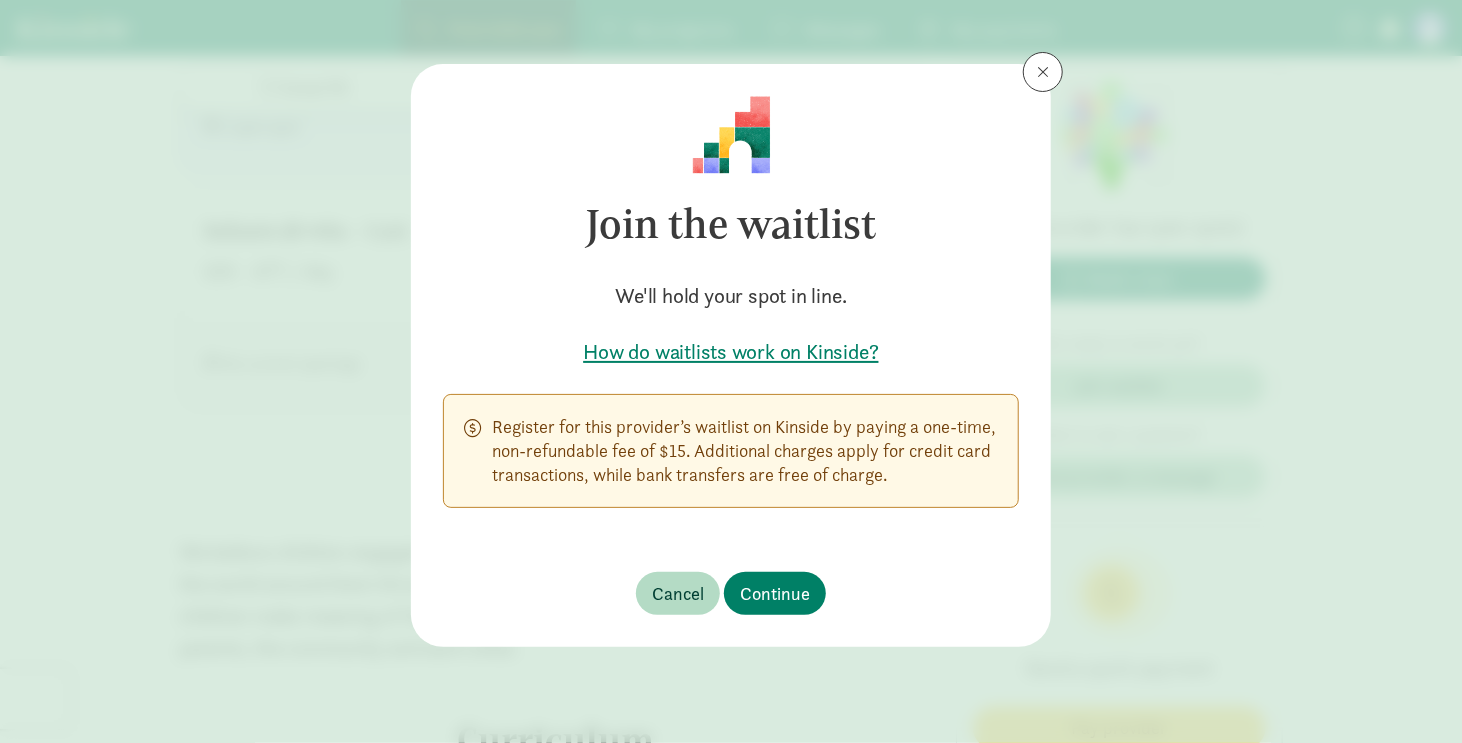 click on "How do waitlists work on Kinside?" at bounding box center (731, 352) 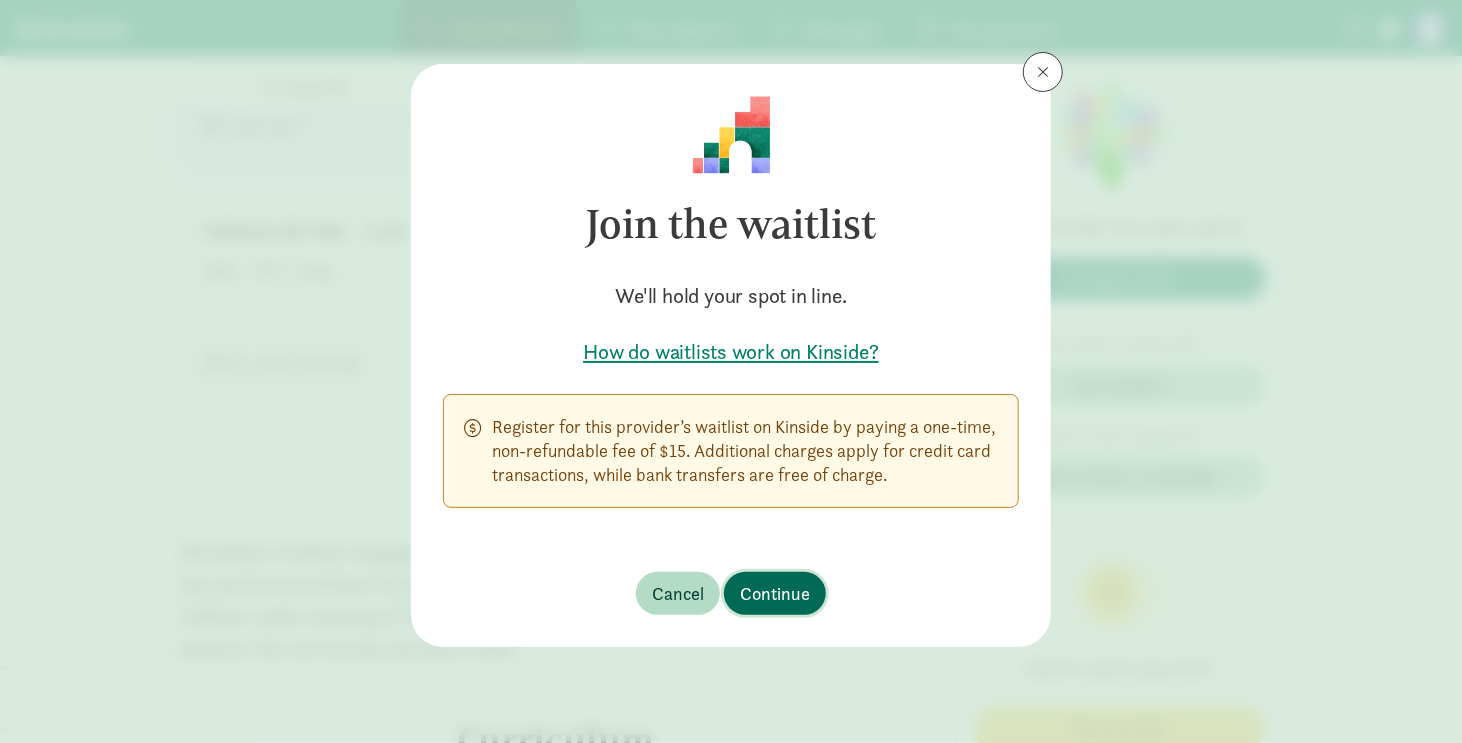 click on "Continue" at bounding box center (775, 593) 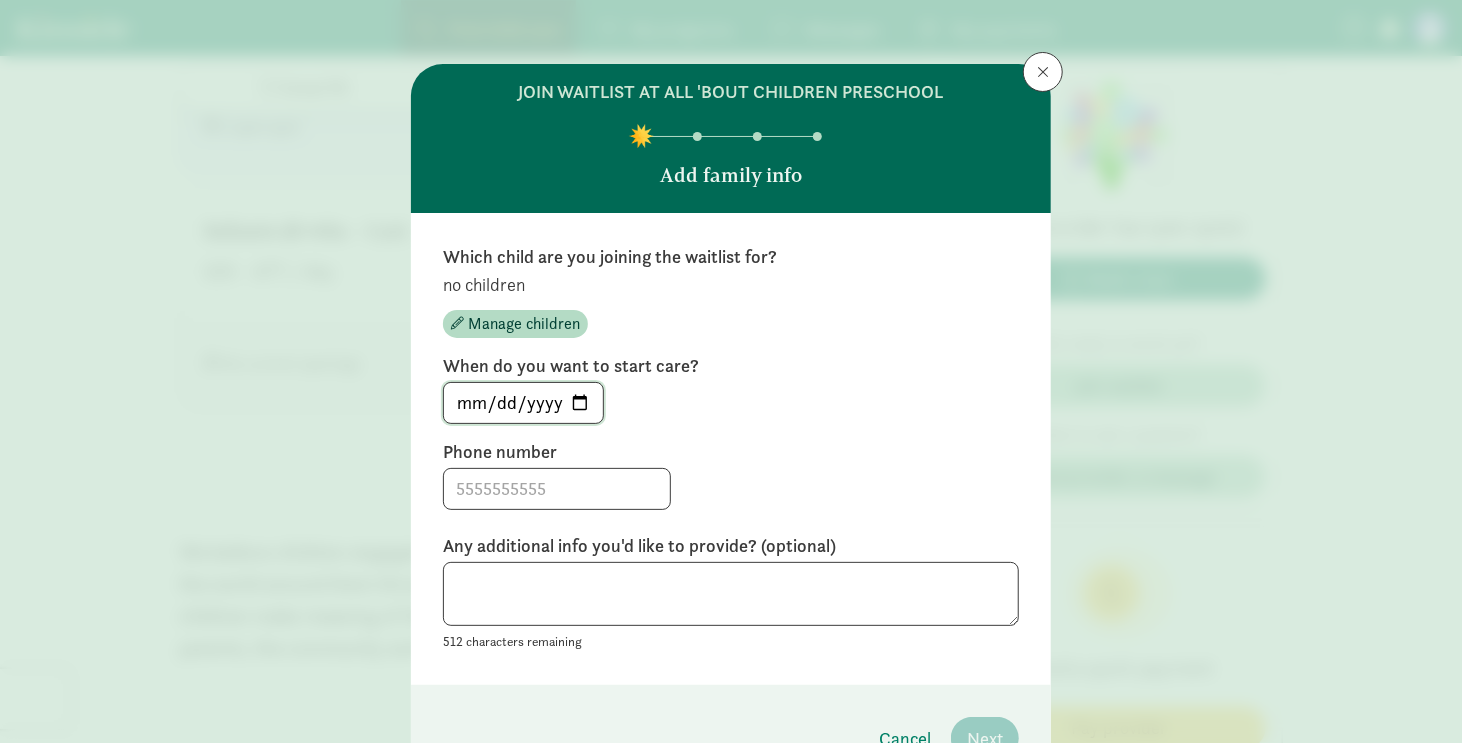 click on "2025-08-03" 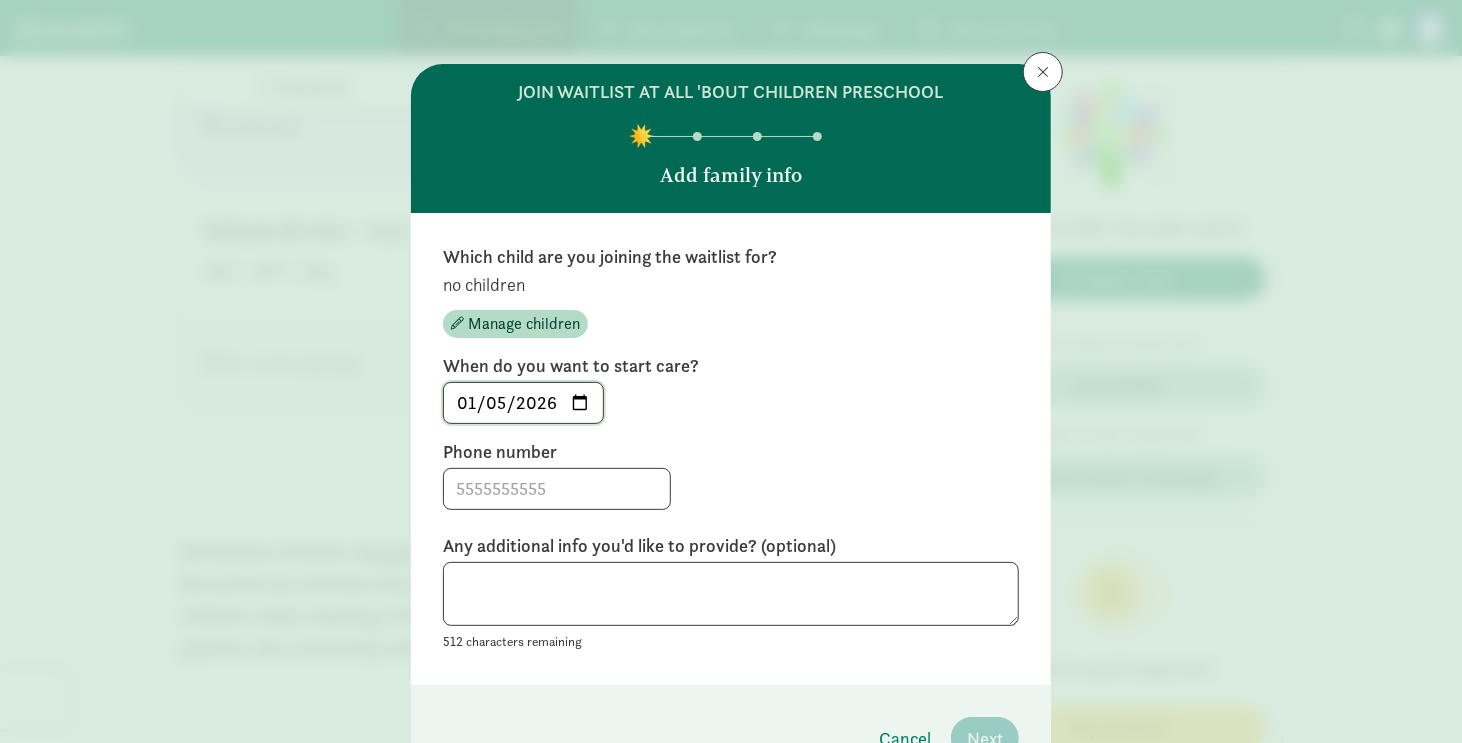 type on "2026-01-05" 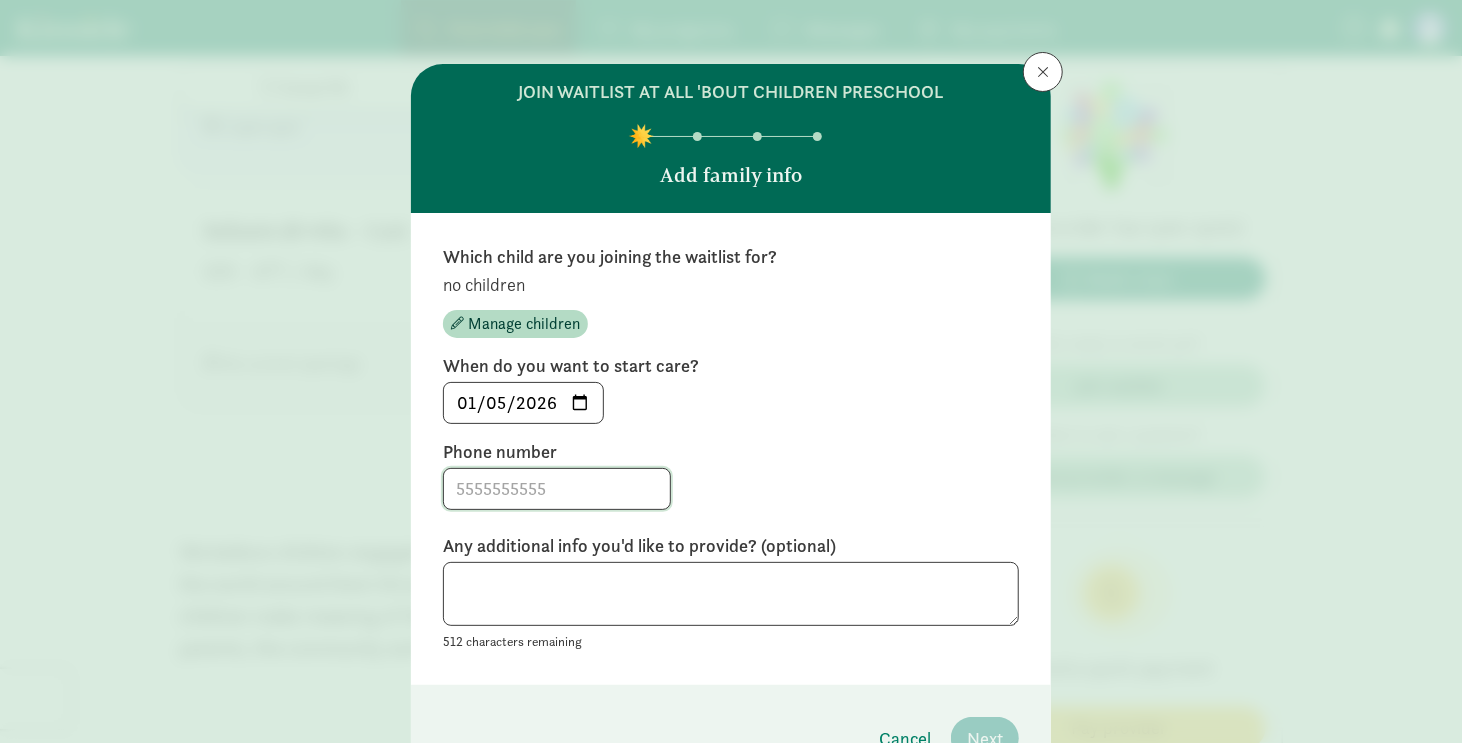 click 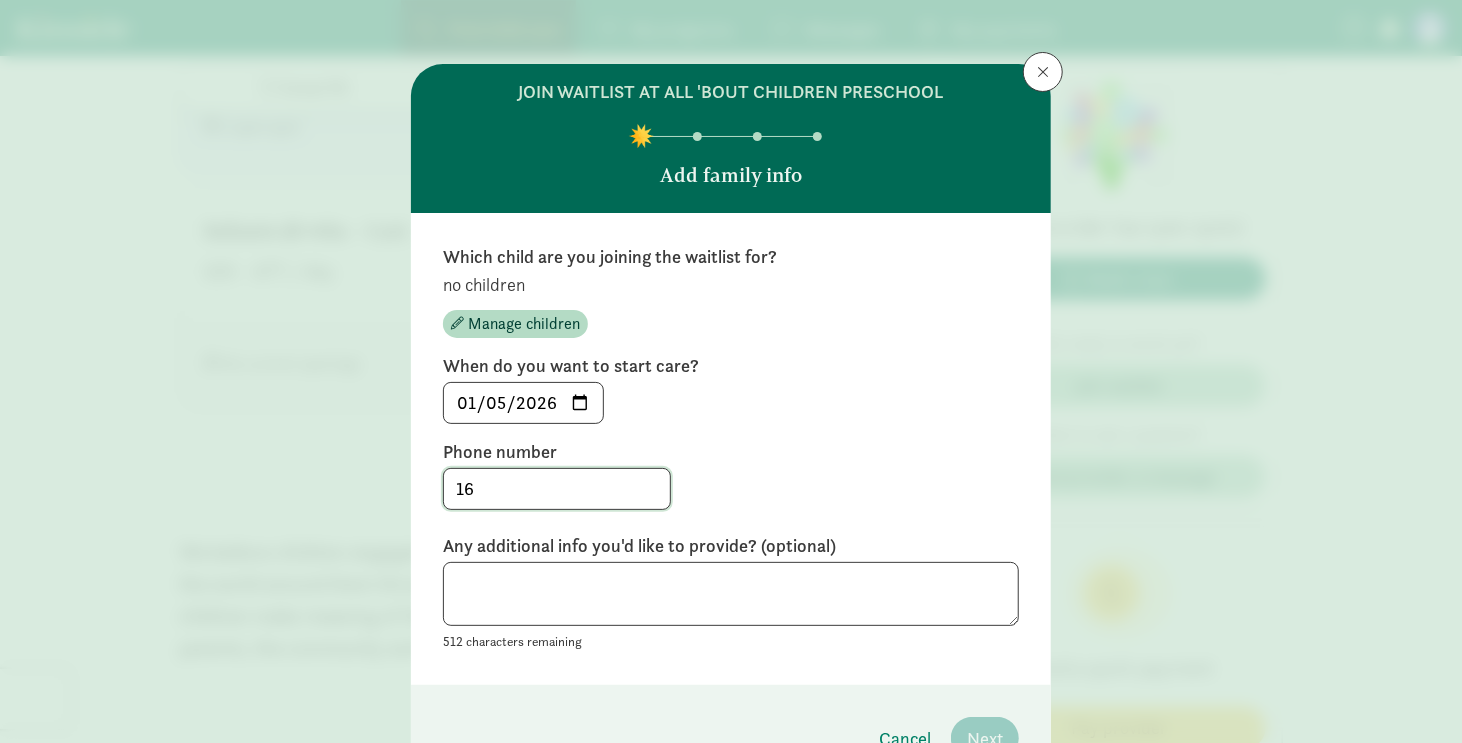 type on "1" 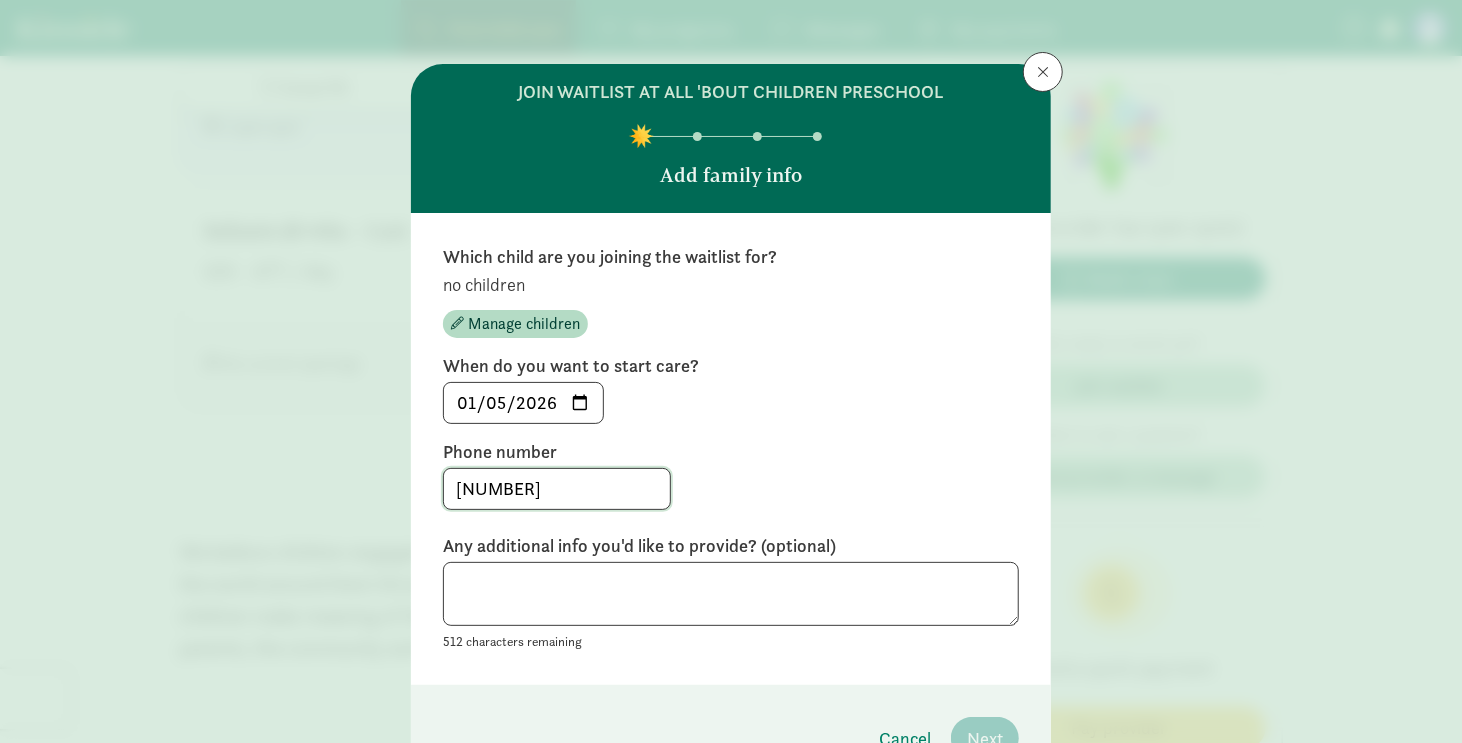type on "2623648982" 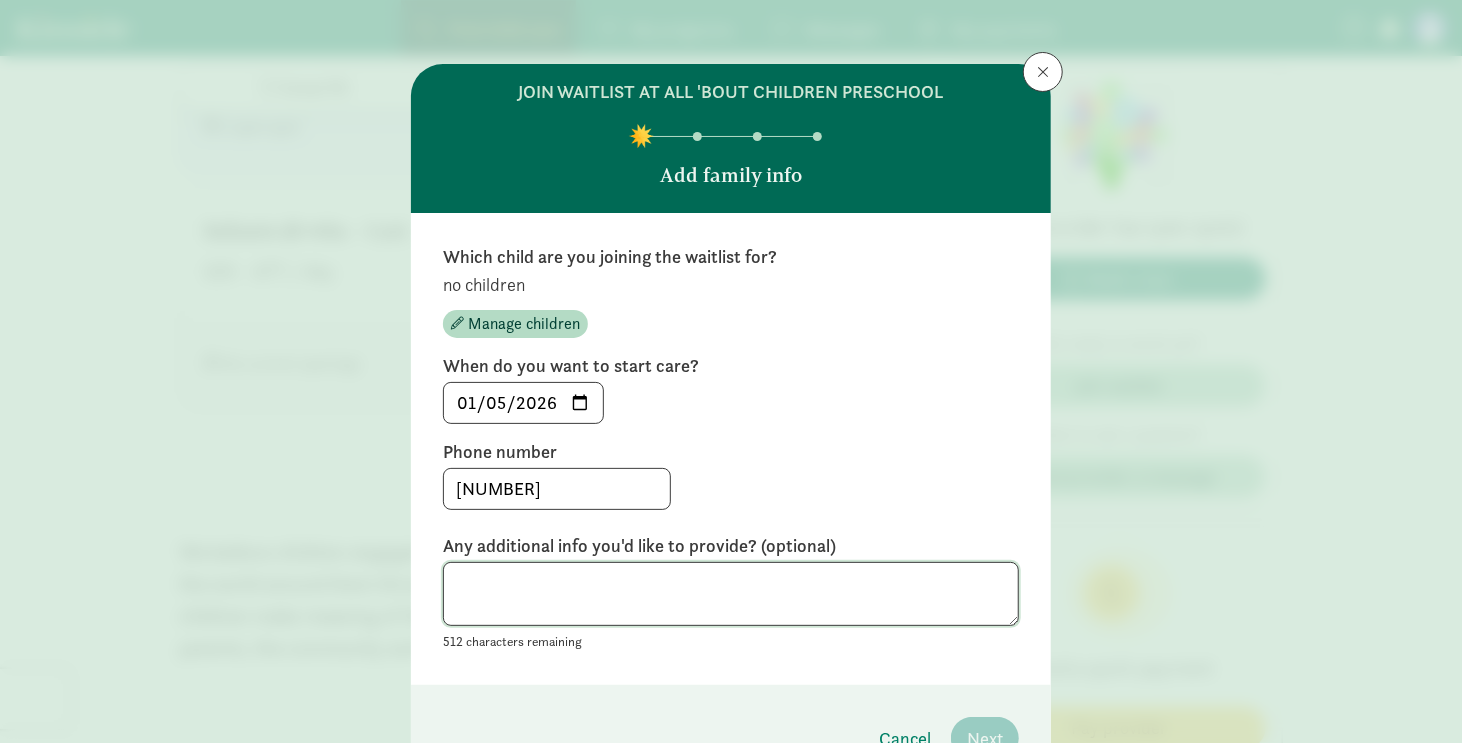 click at bounding box center (731, 594) 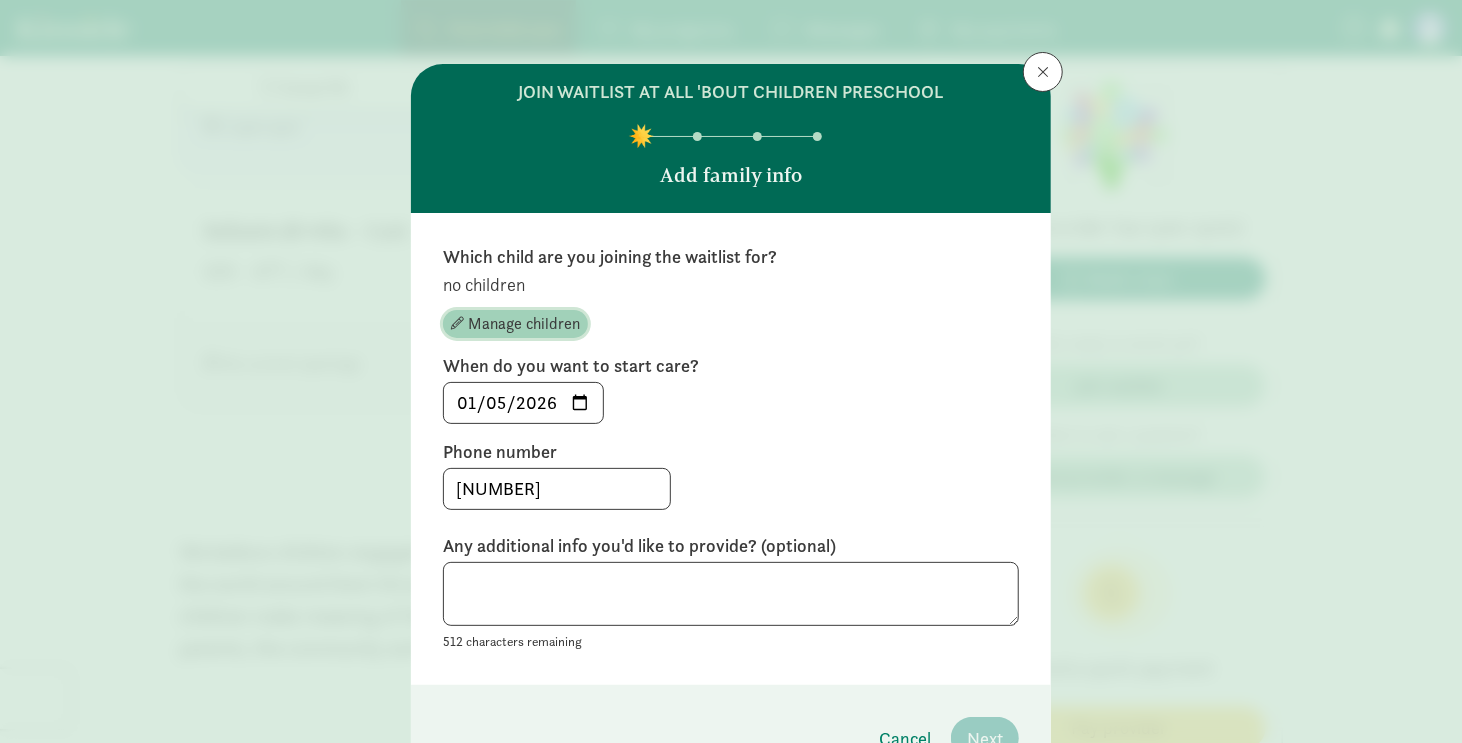 click on "Manage children" at bounding box center (524, 324) 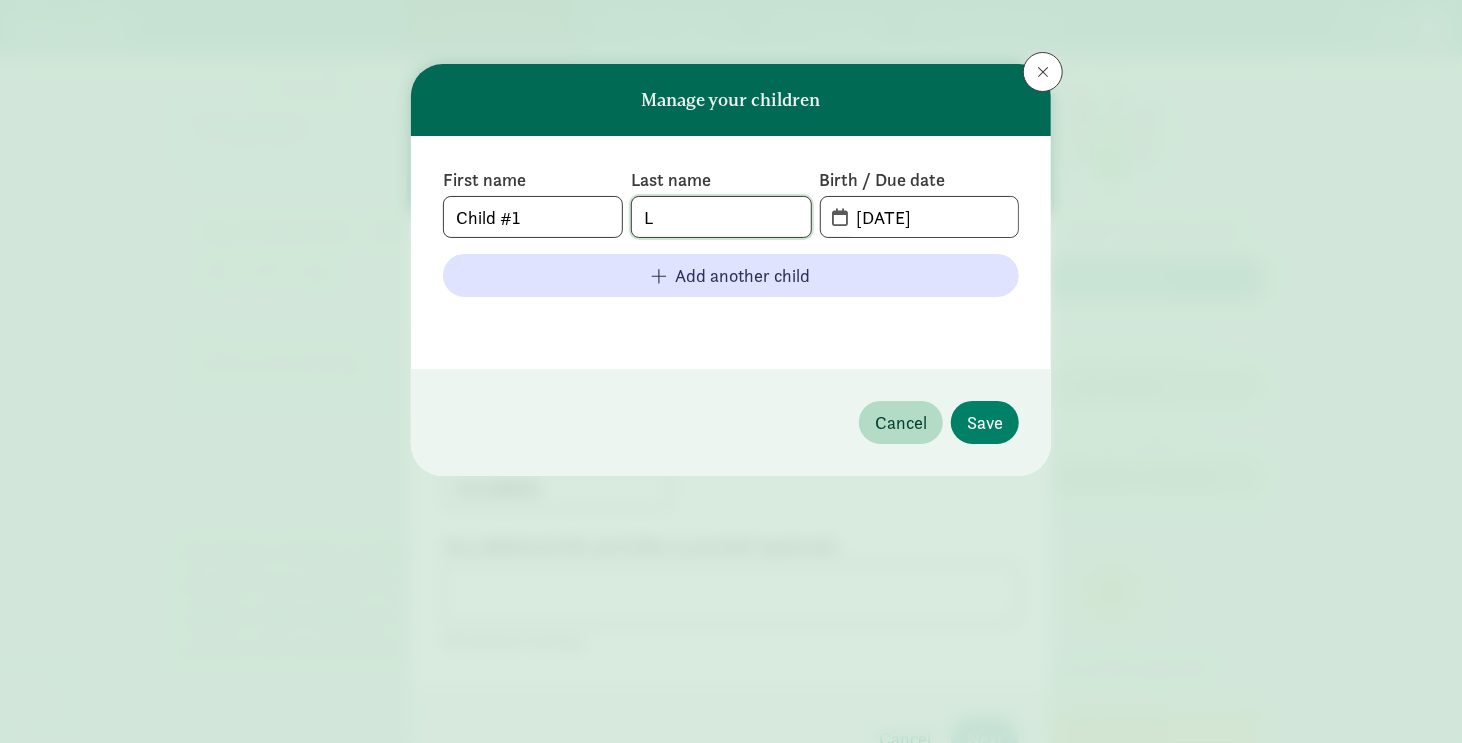 click on "L" 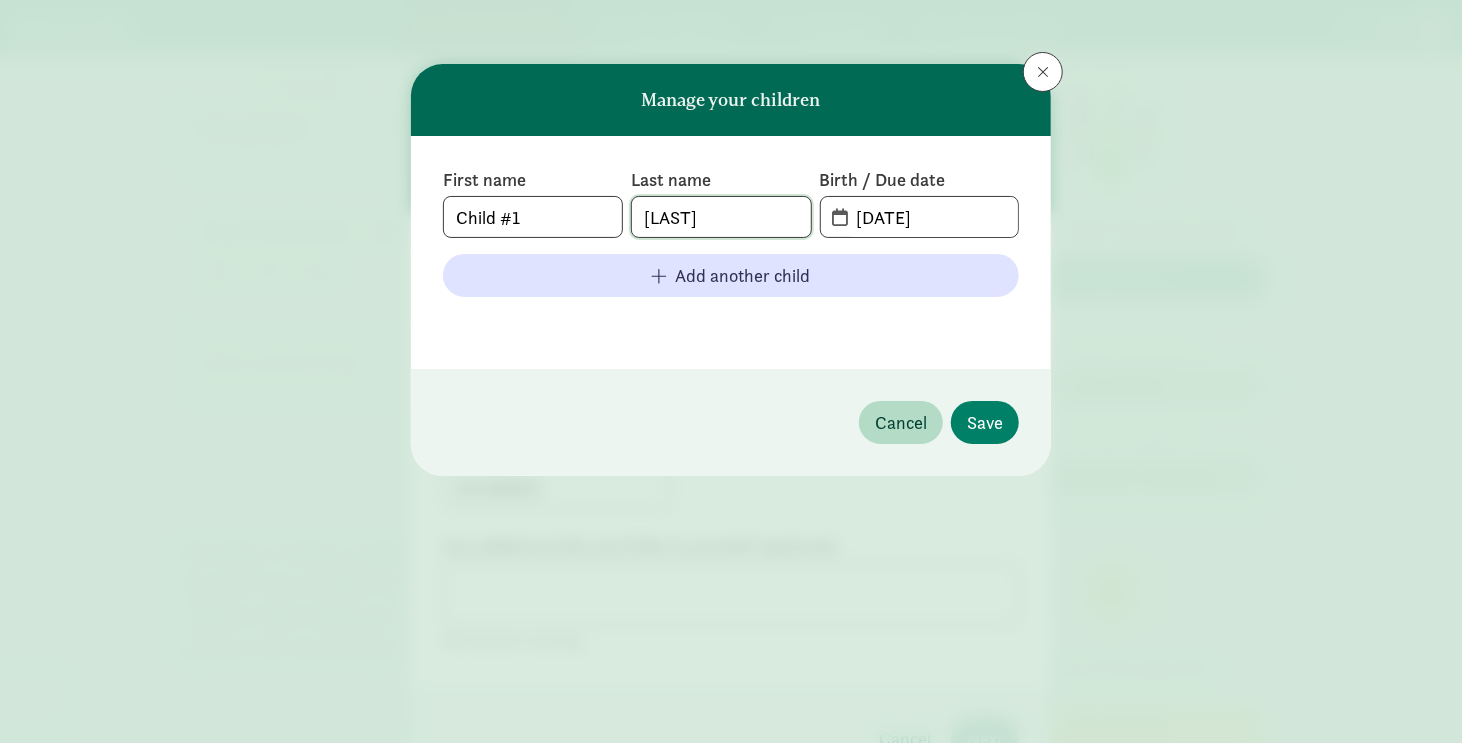 type on "LeGros" 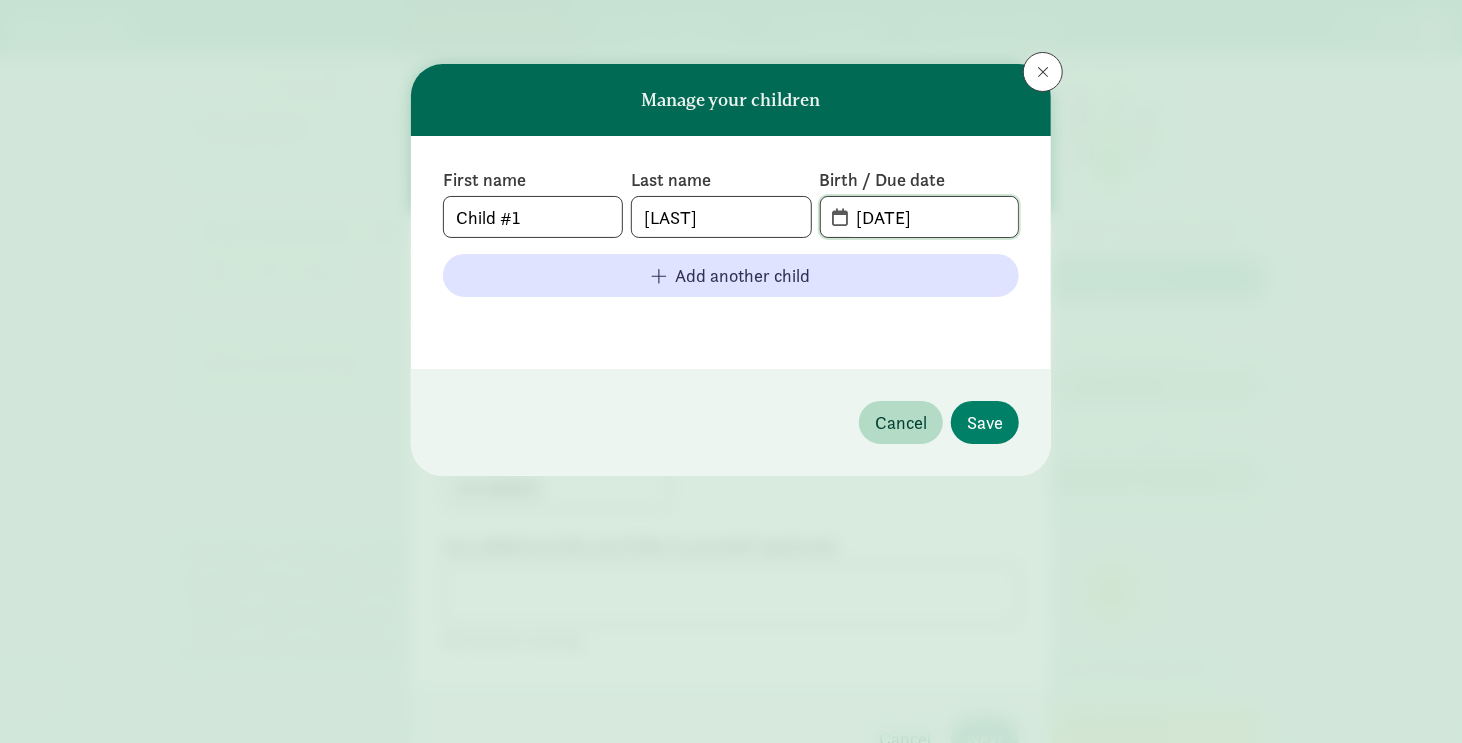 click on "08-03-2025" 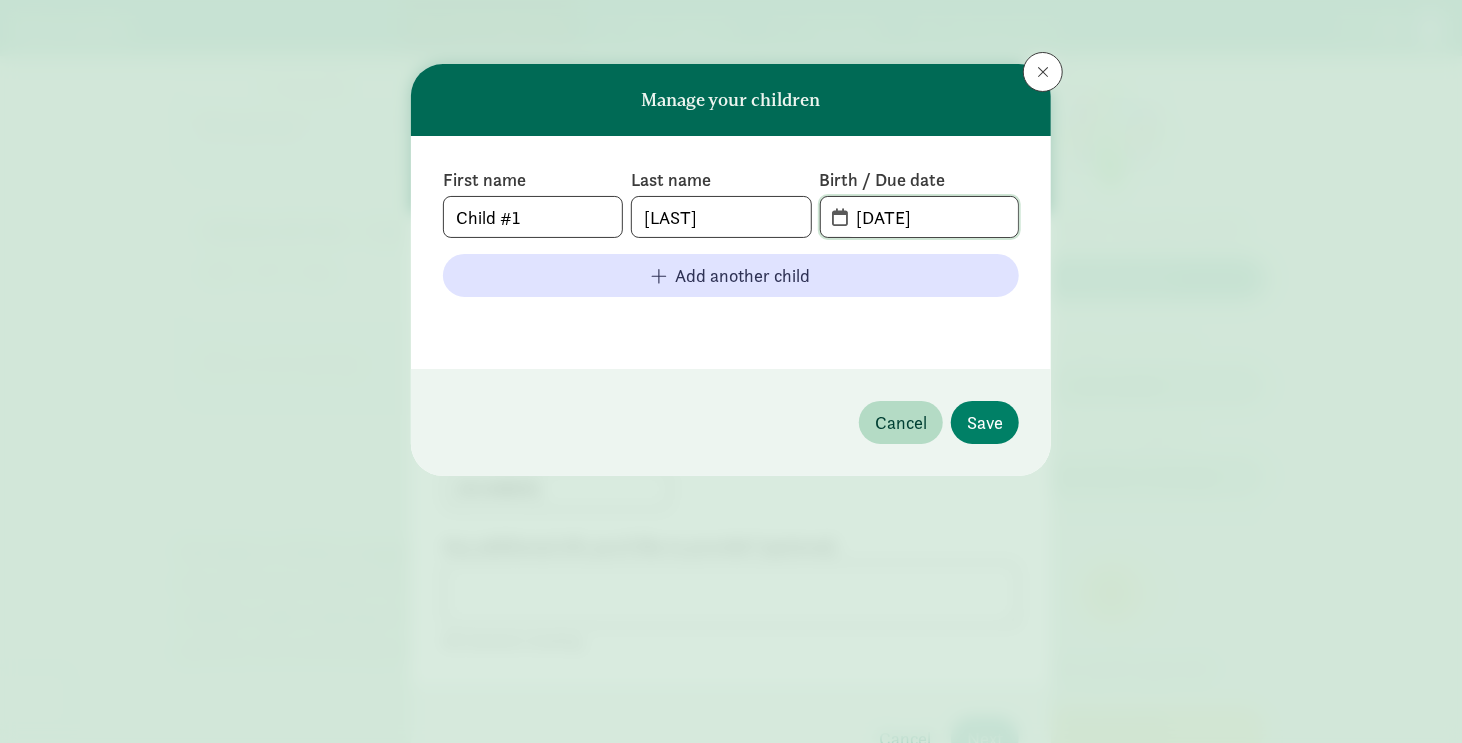 click on "10-03-2025" 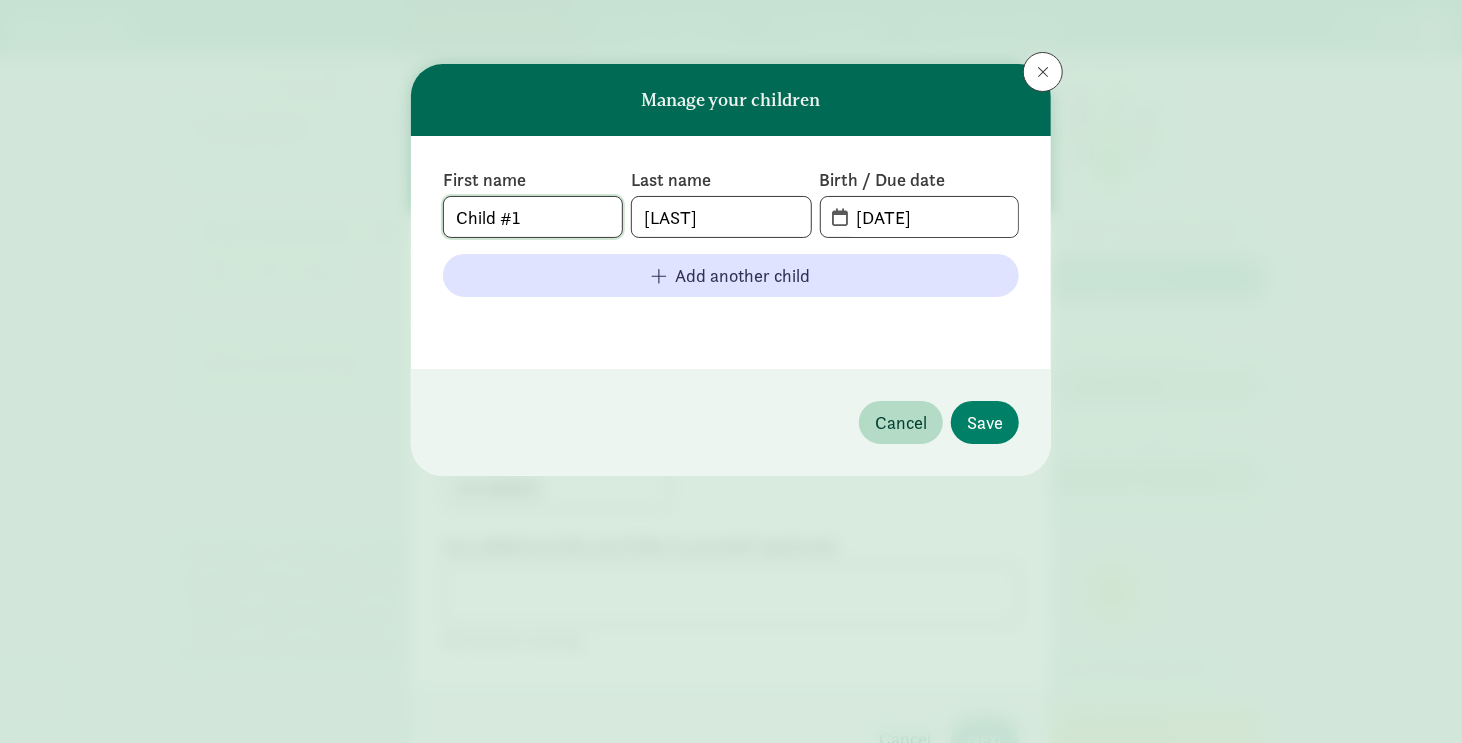 drag, startPoint x: 543, startPoint y: 219, endPoint x: 416, endPoint y: 246, distance: 129.83836 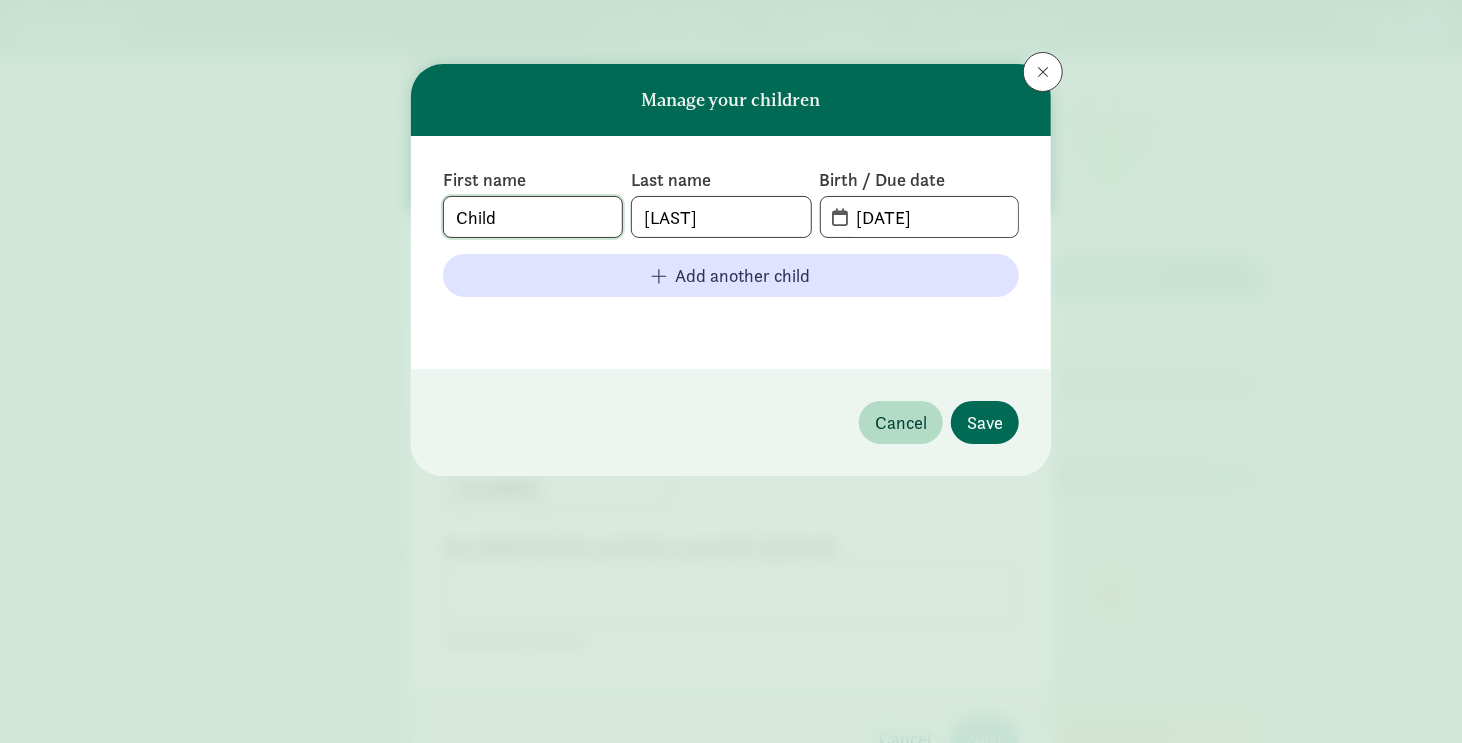 type on "Child" 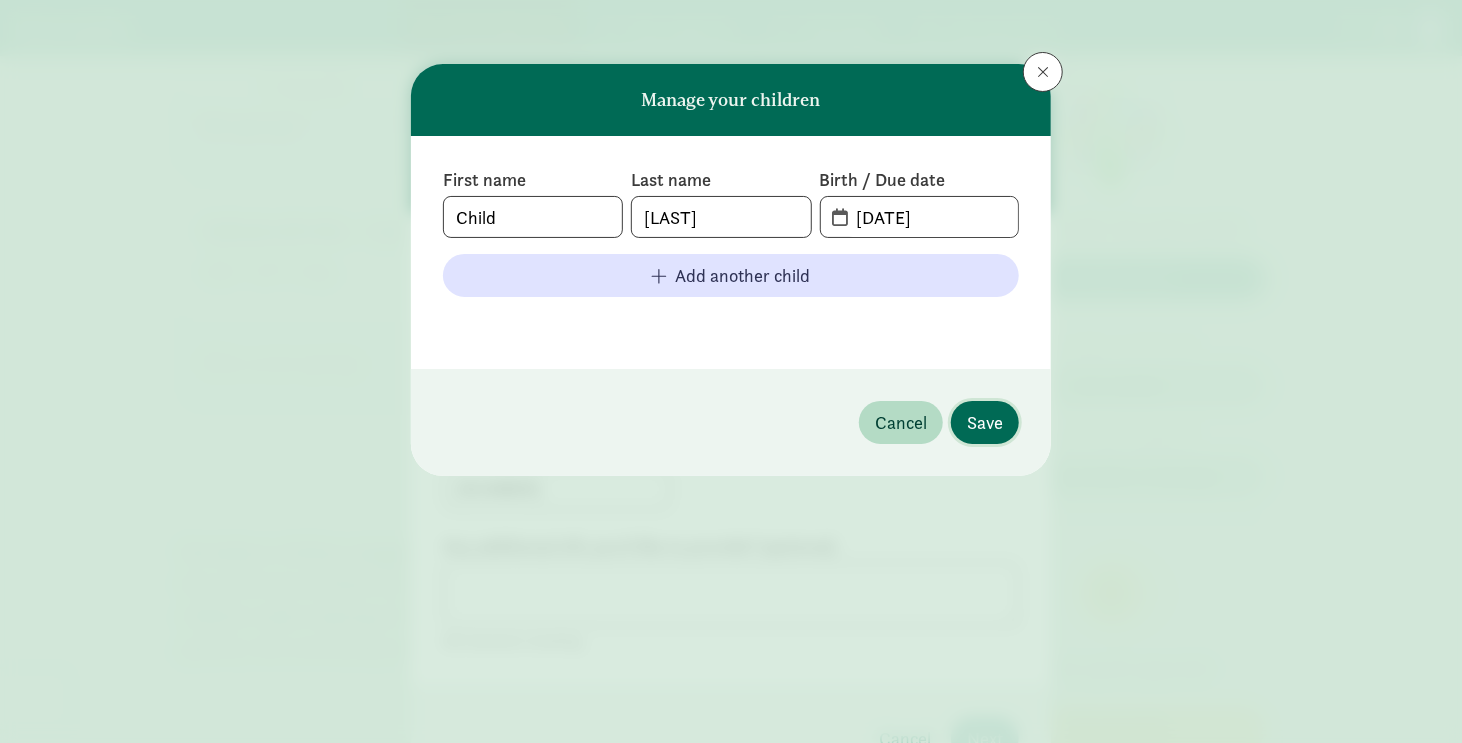 click on "Save" at bounding box center [985, 422] 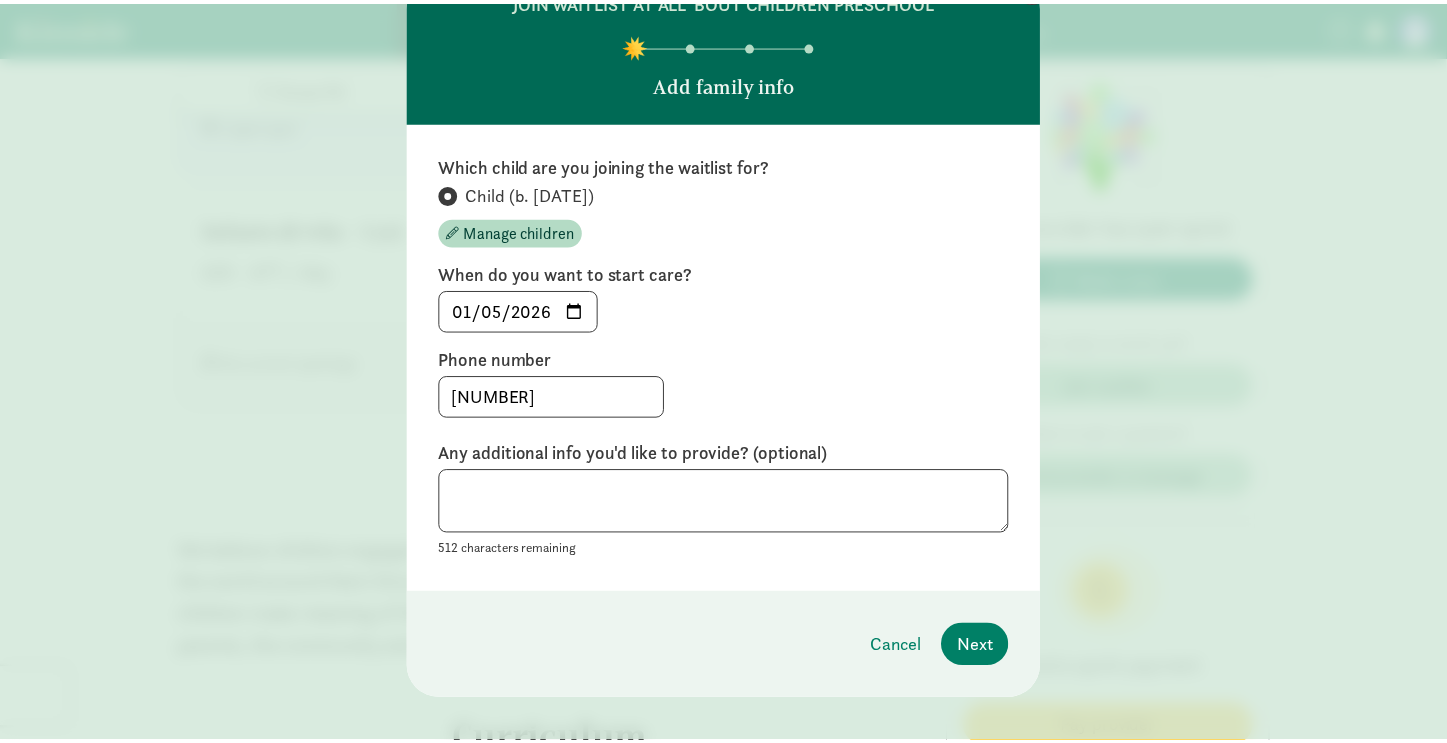 scroll, scrollTop: 108, scrollLeft: 0, axis: vertical 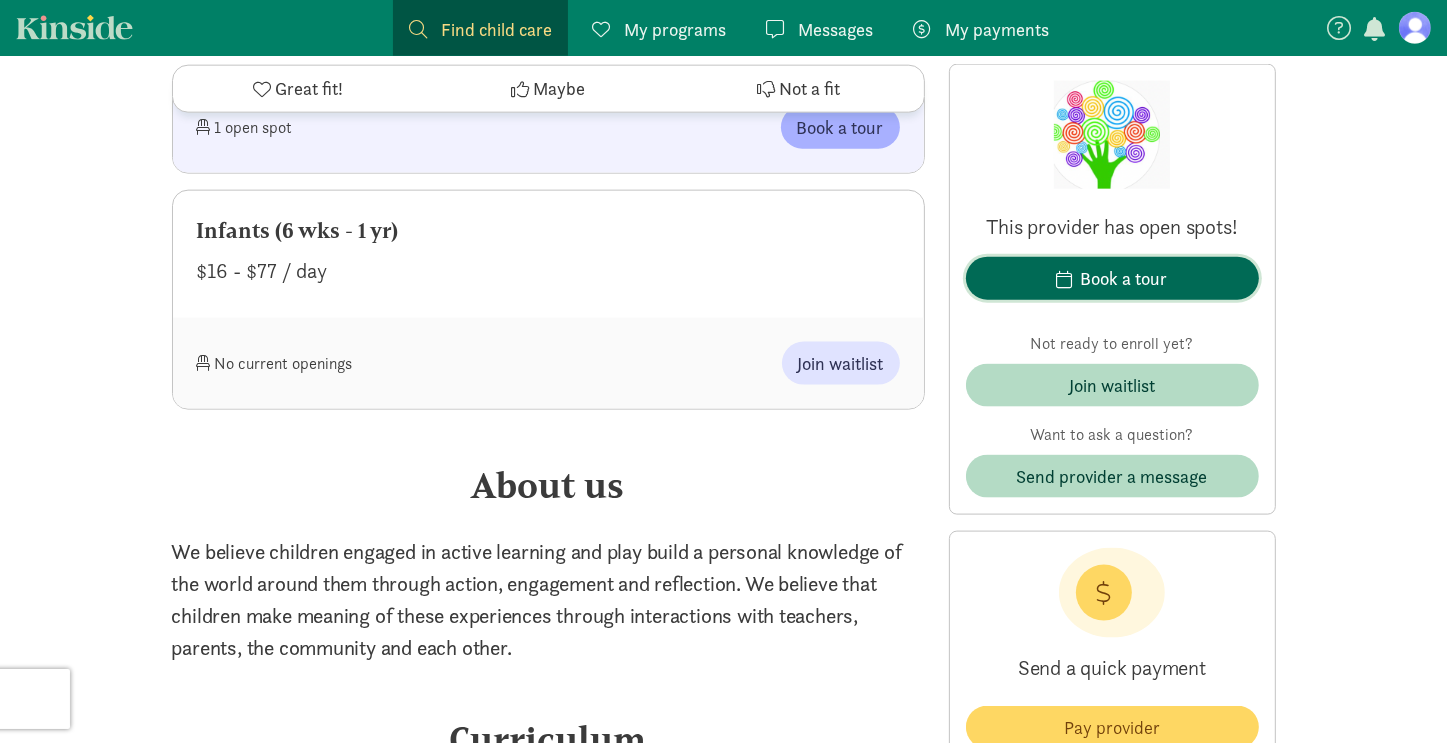 click on "Book a tour" 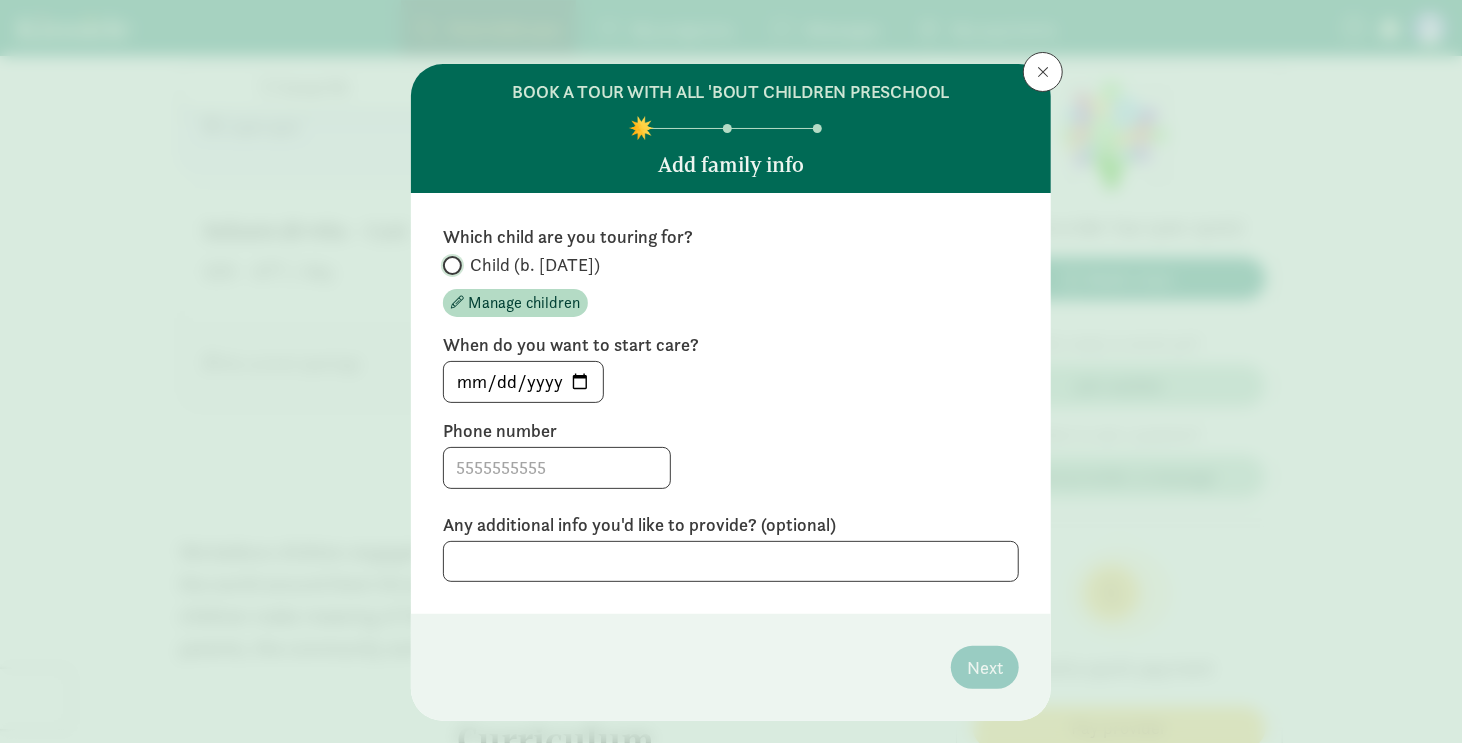 click on "Child (b. October 2025)" at bounding box center (449, 265) 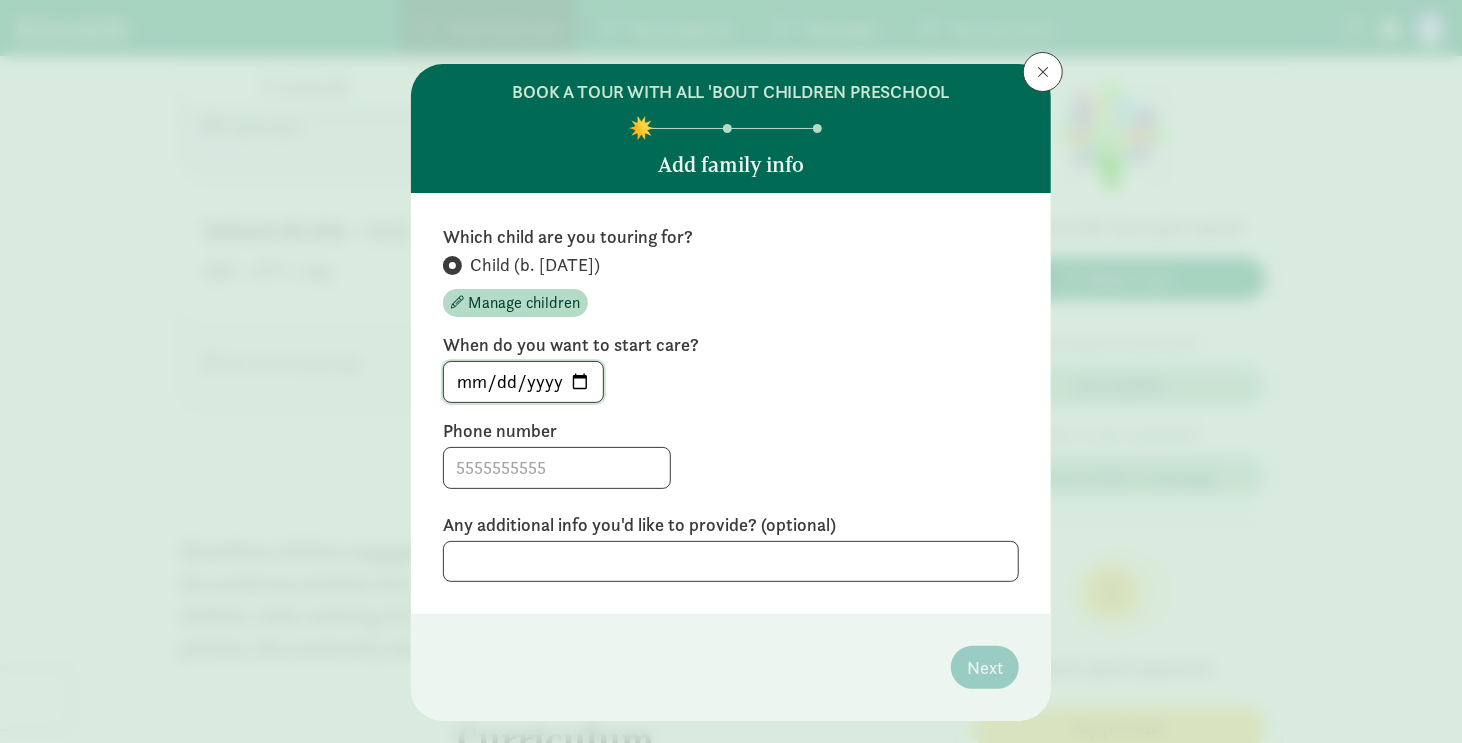 click on "2025-08-04" 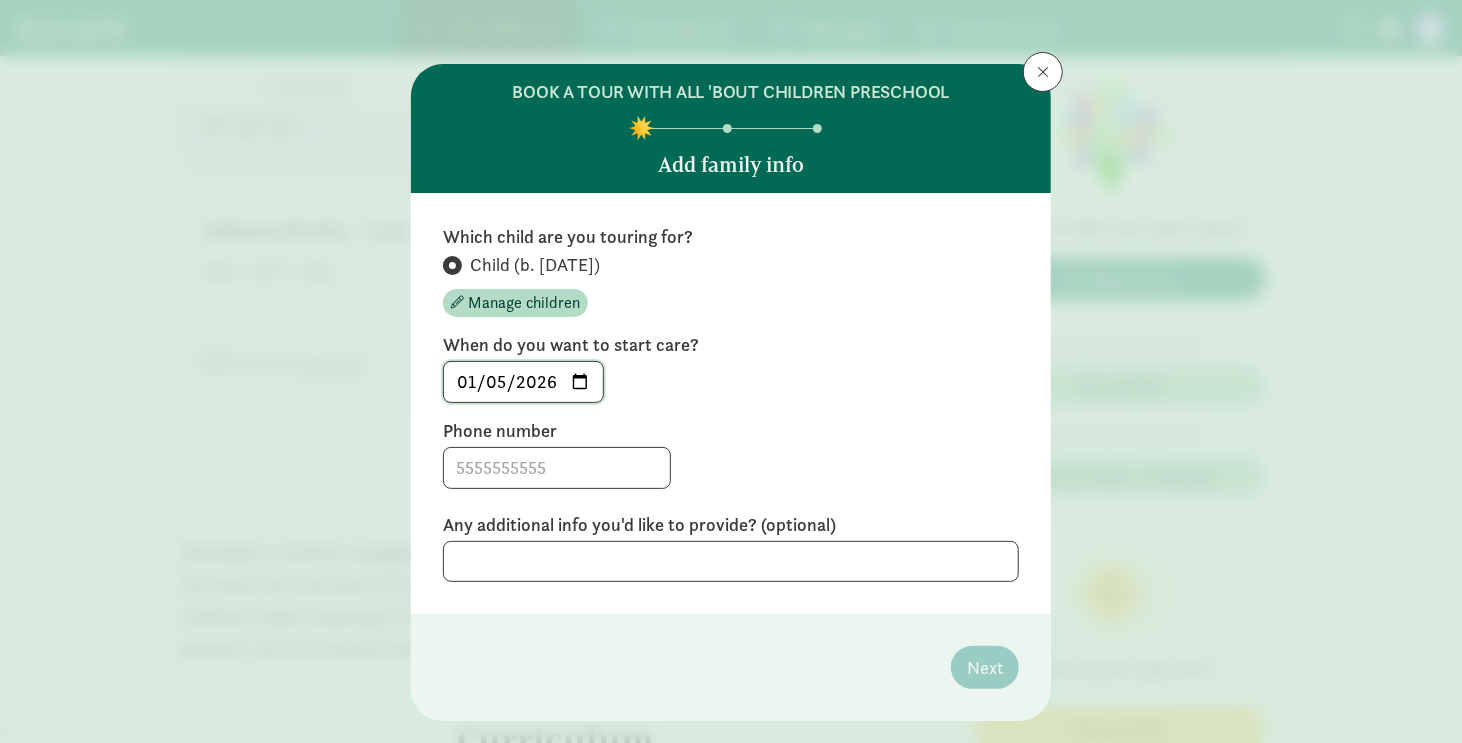 type on "2026-01-05" 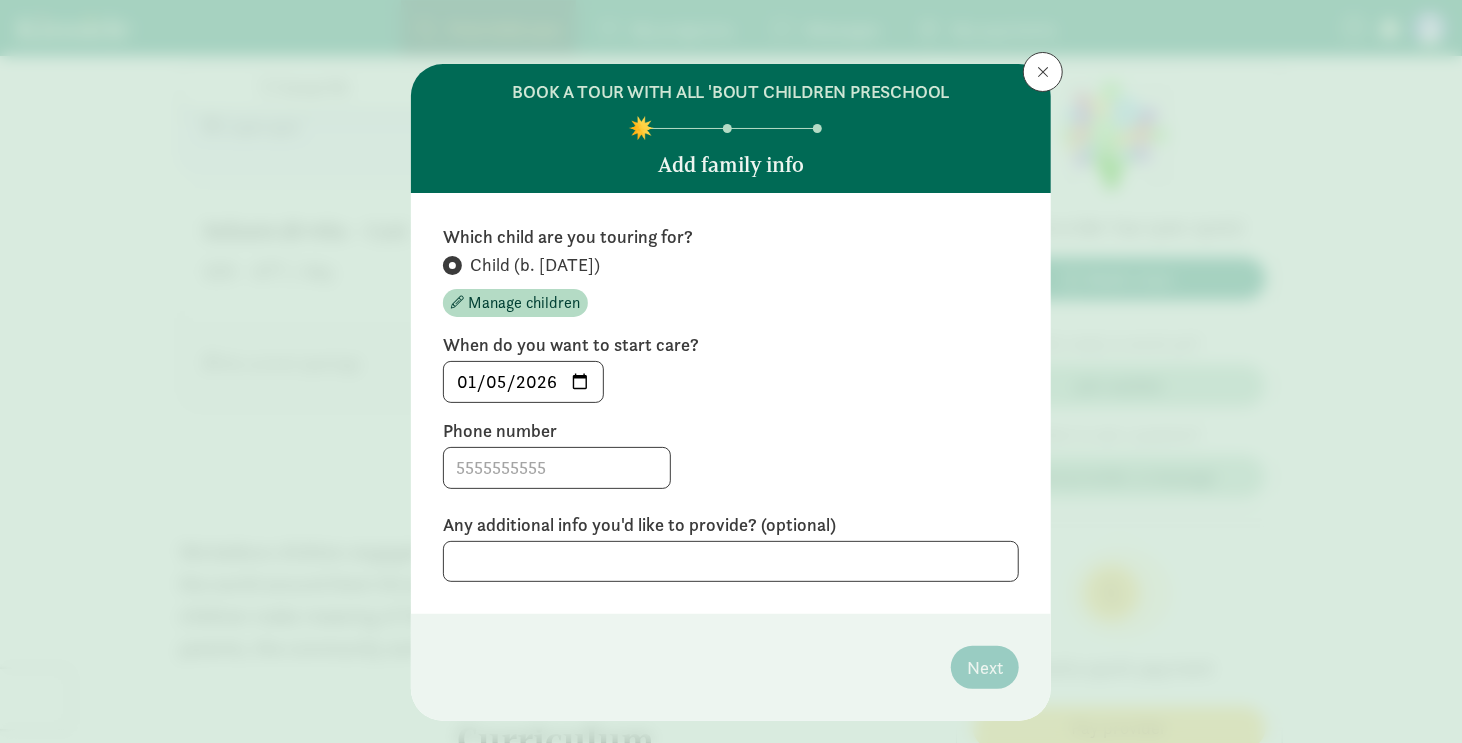 click on "Phone number" at bounding box center (731, 431) 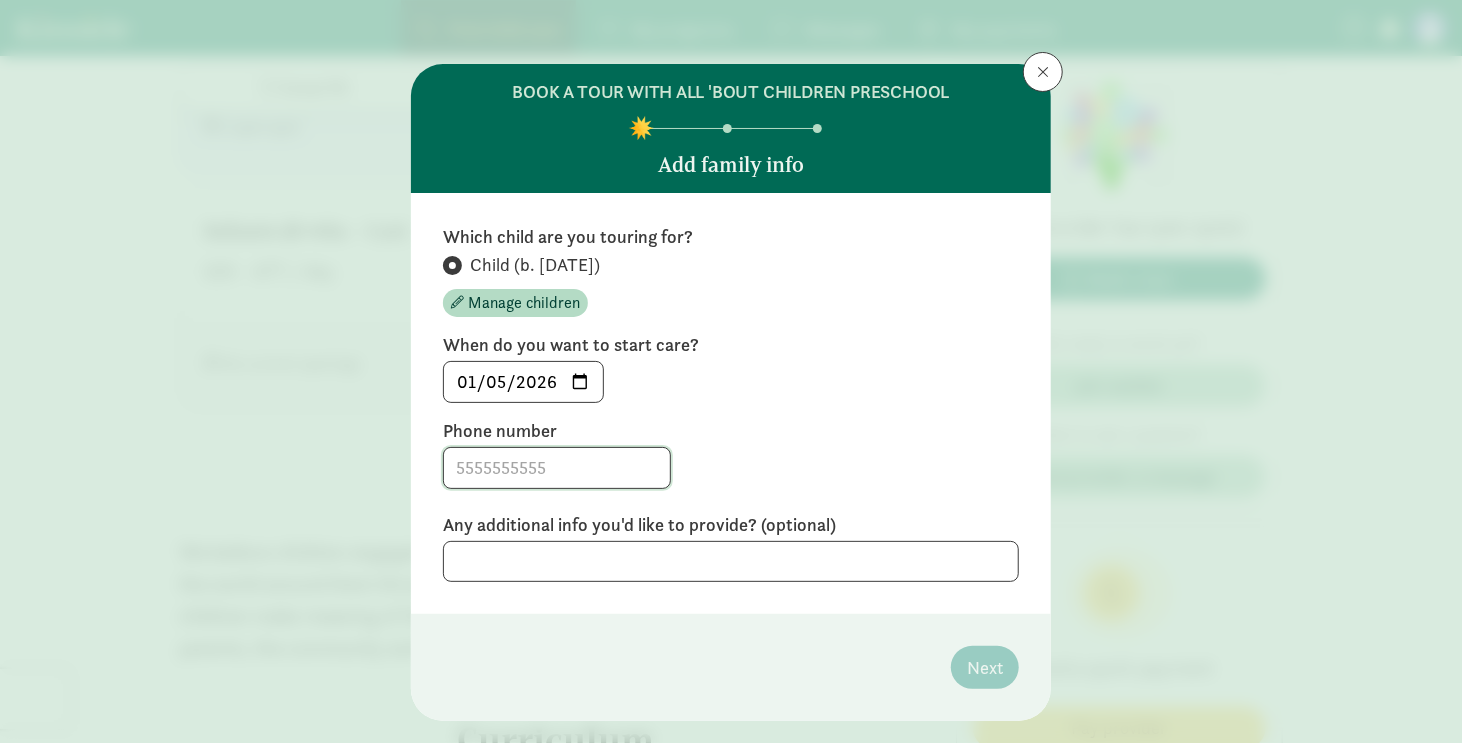 click 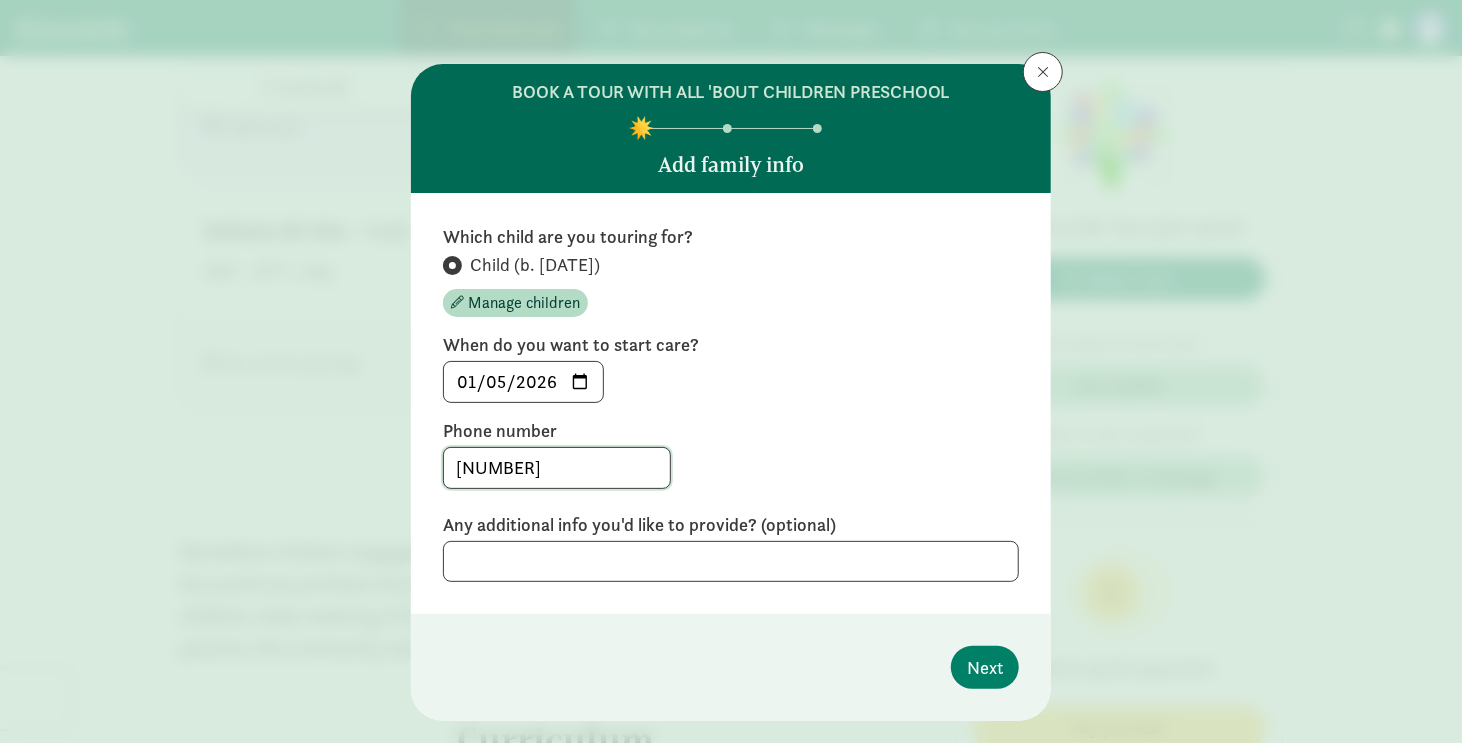 type on "2623648982" 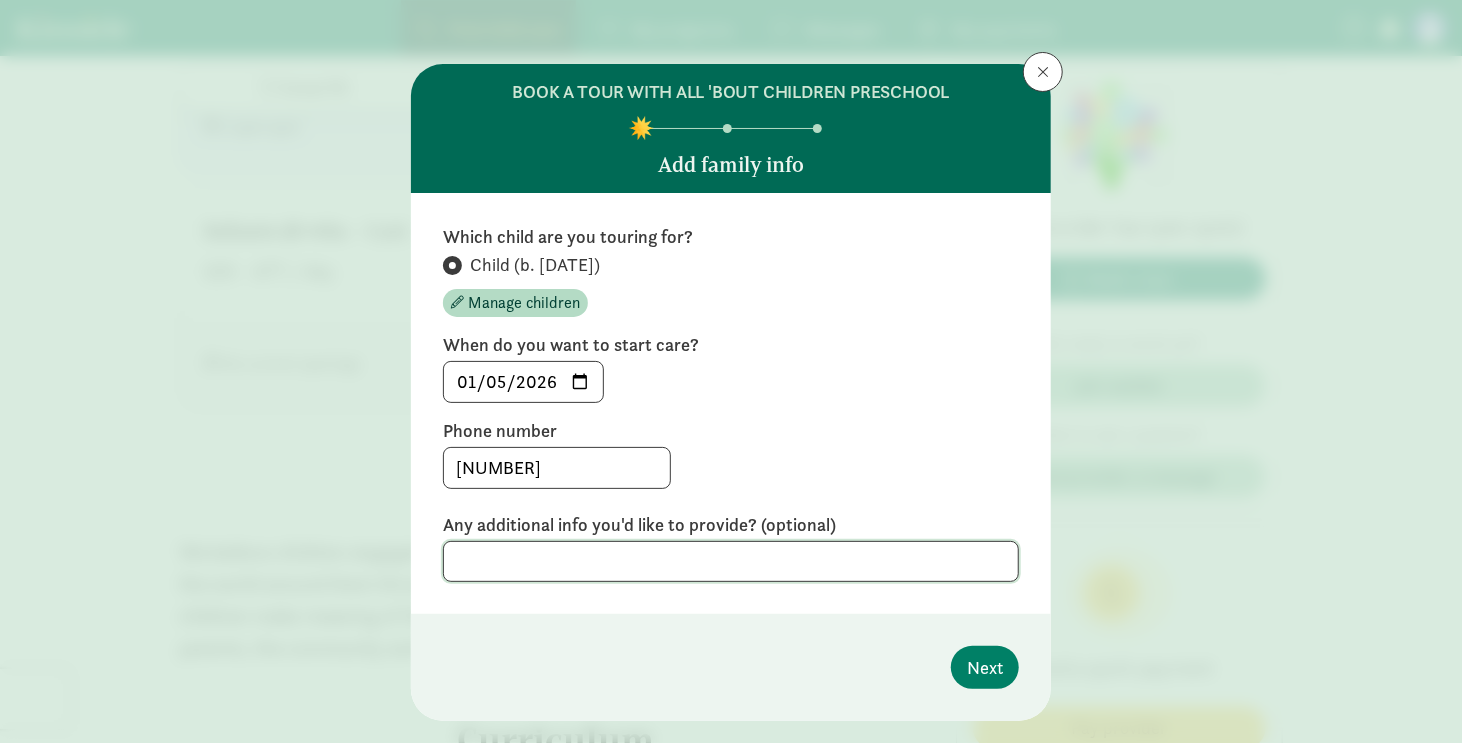 click at bounding box center [731, 561] 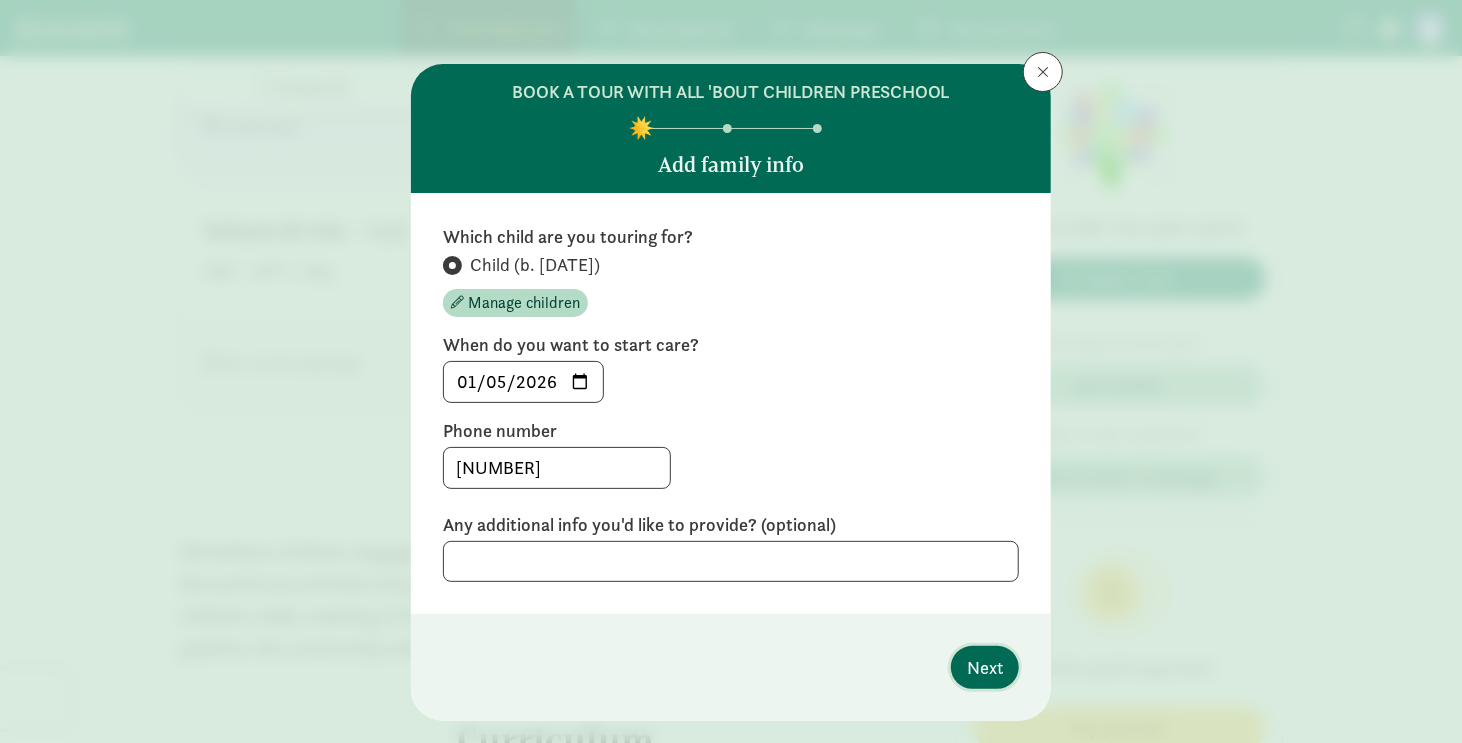 click on "Next" at bounding box center [985, 667] 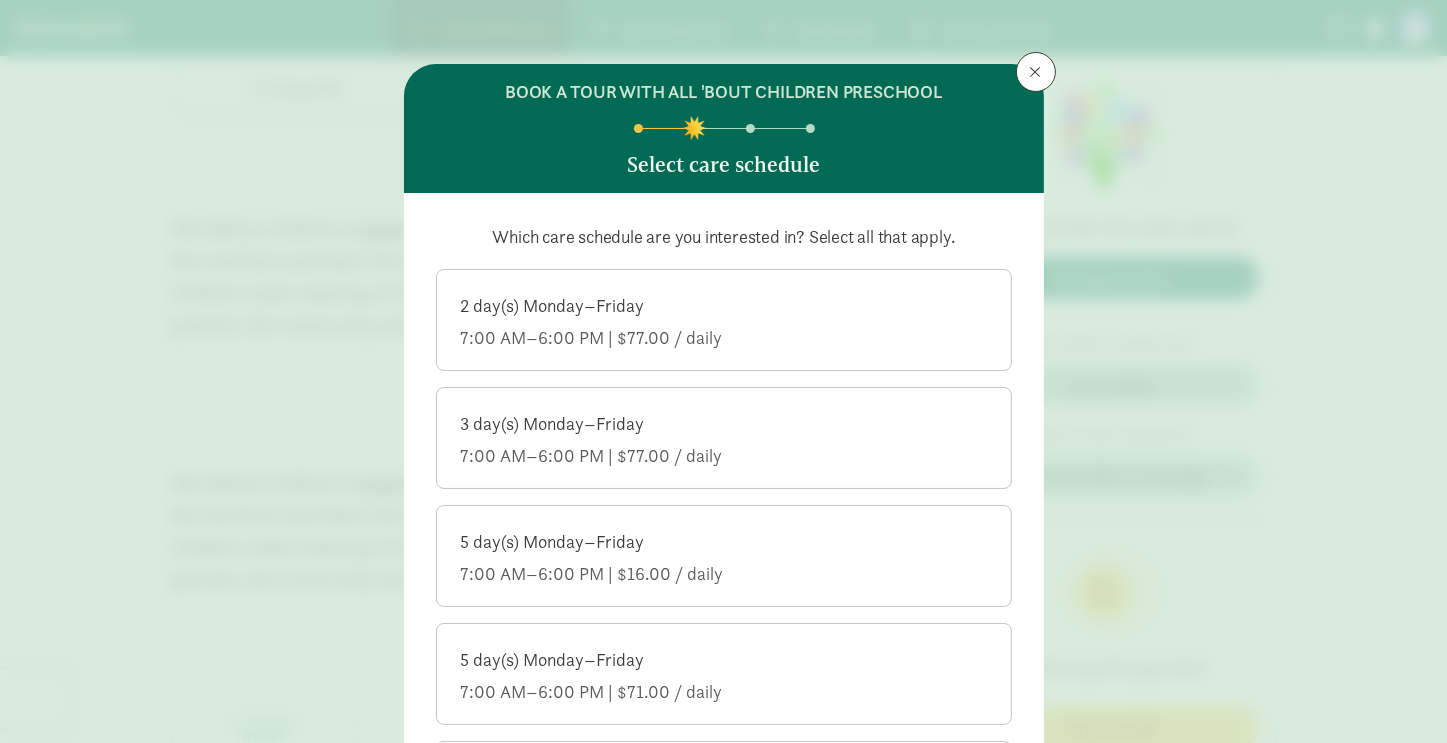 scroll, scrollTop: 2835, scrollLeft: 0, axis: vertical 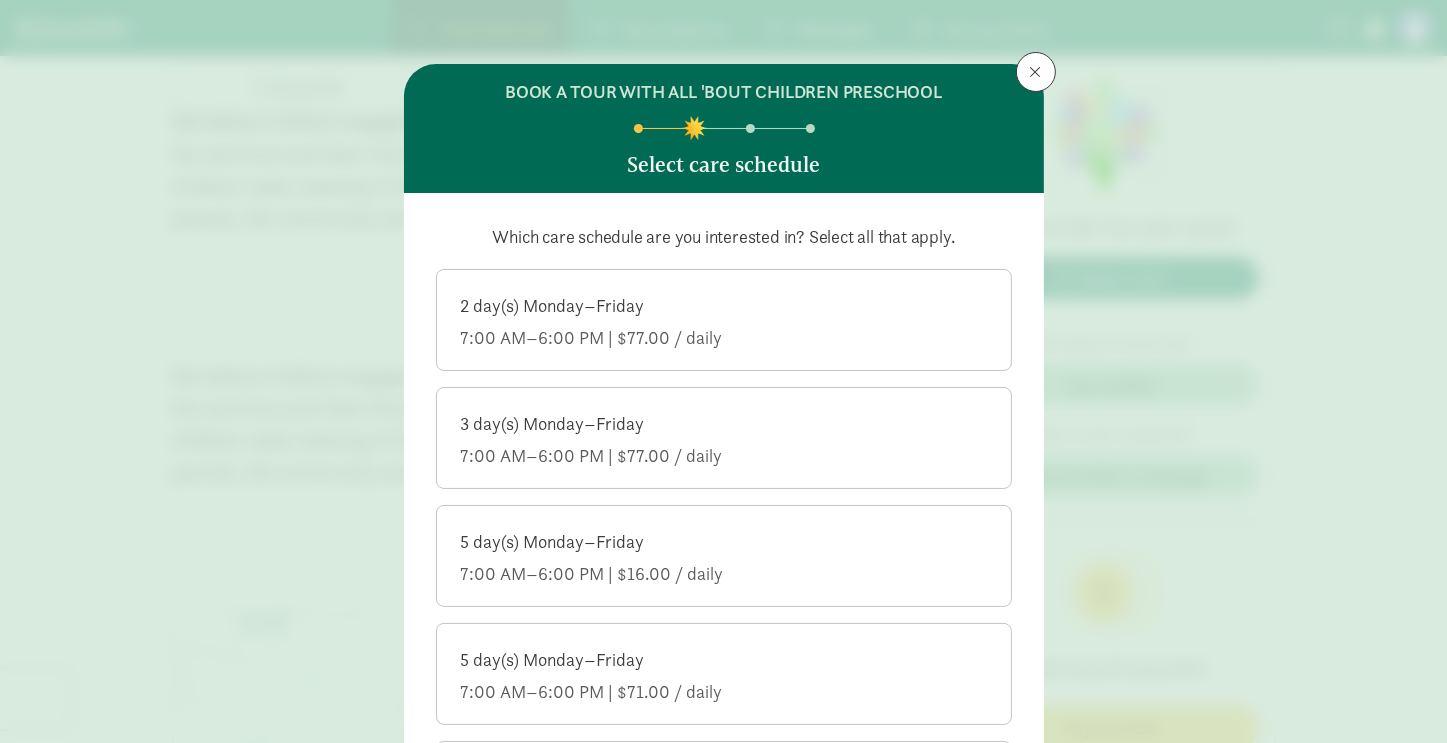 click on "5 day(s) Monday–Friday" 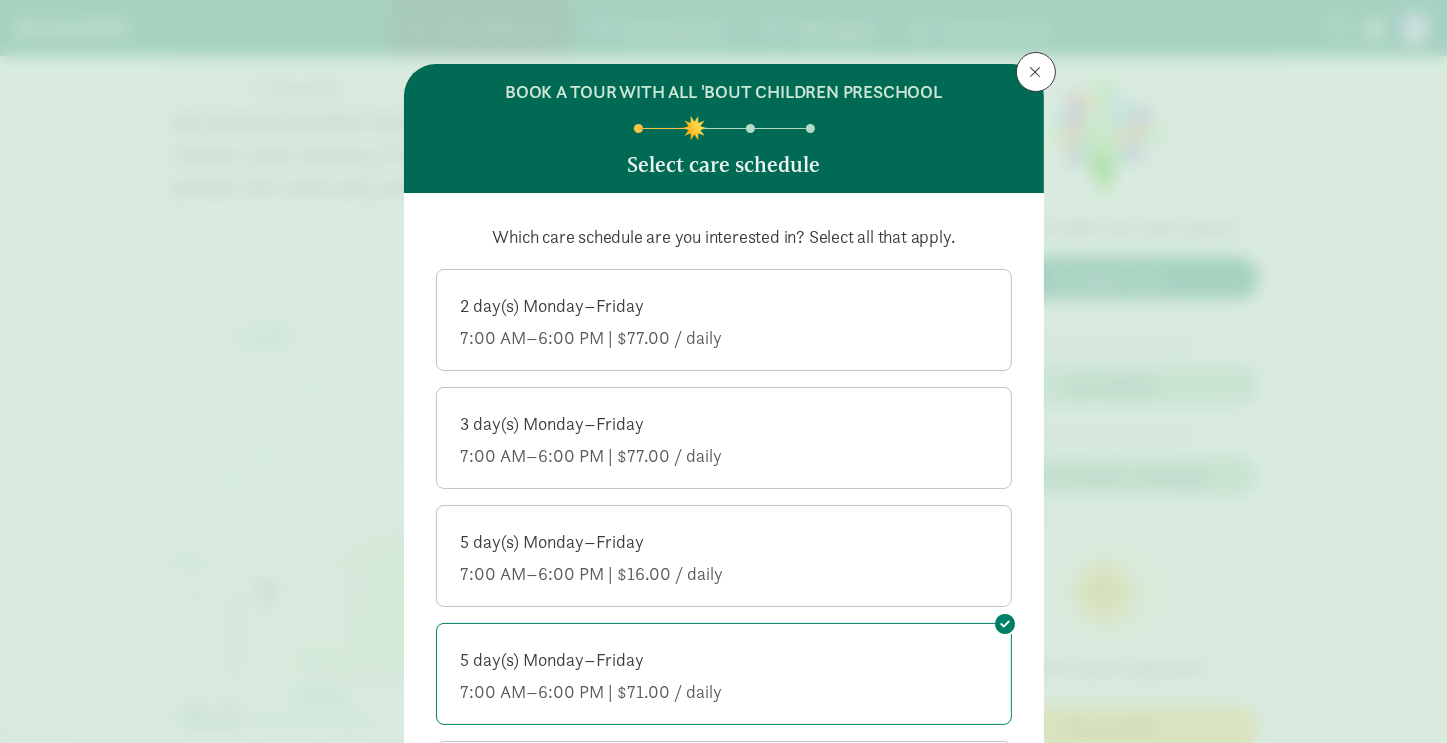 scroll, scrollTop: 3196, scrollLeft: 0, axis: vertical 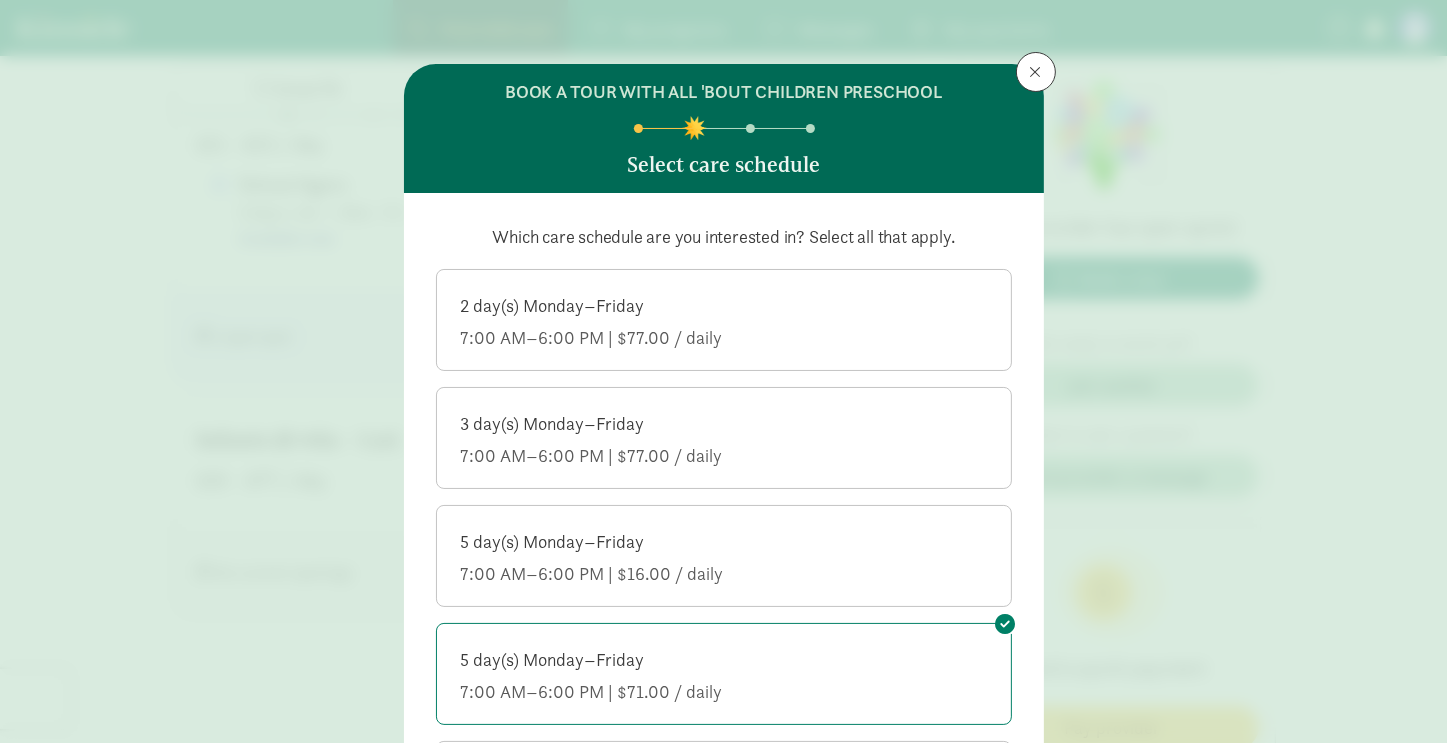 click on "7:00 AM–6:00 PM | $16.00 / daily" 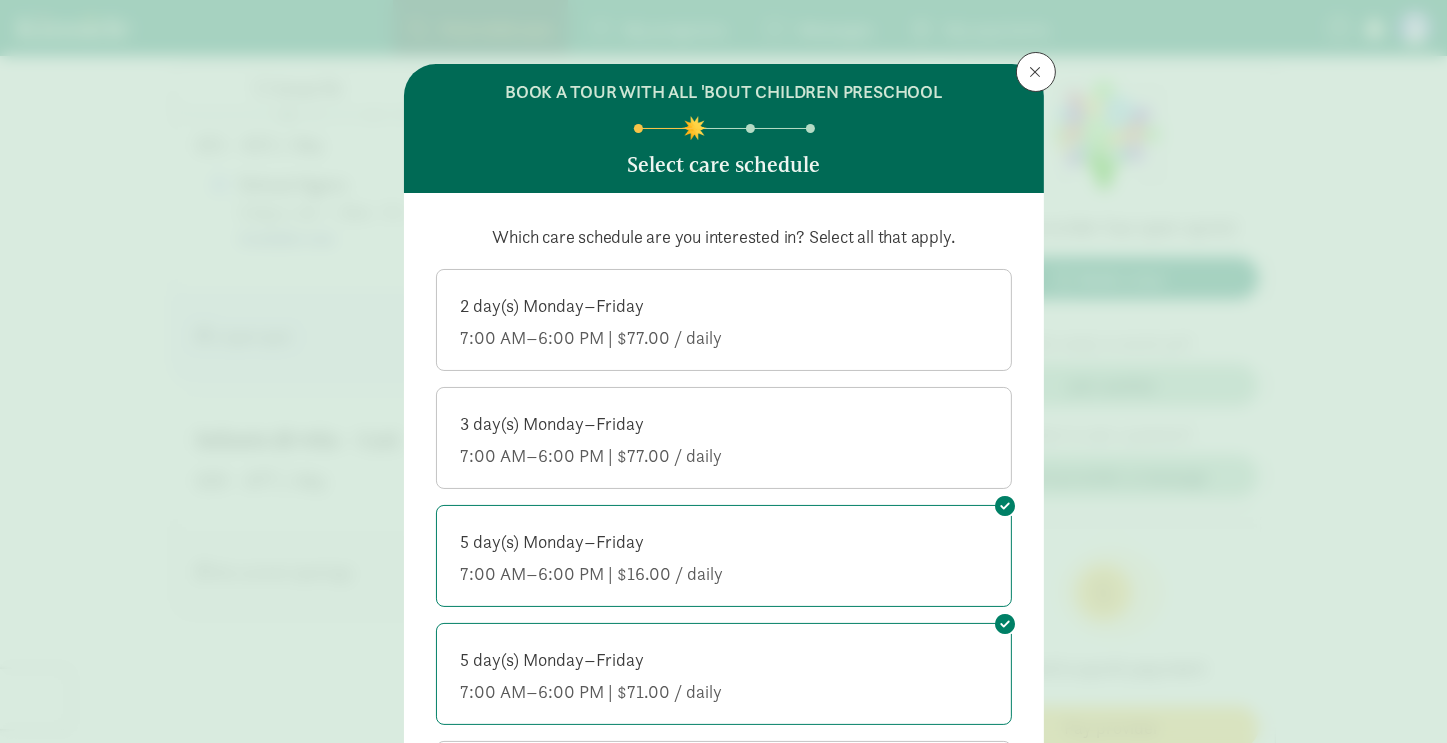 click on "7:00 AM–6:00 PM | $16.00 / daily" 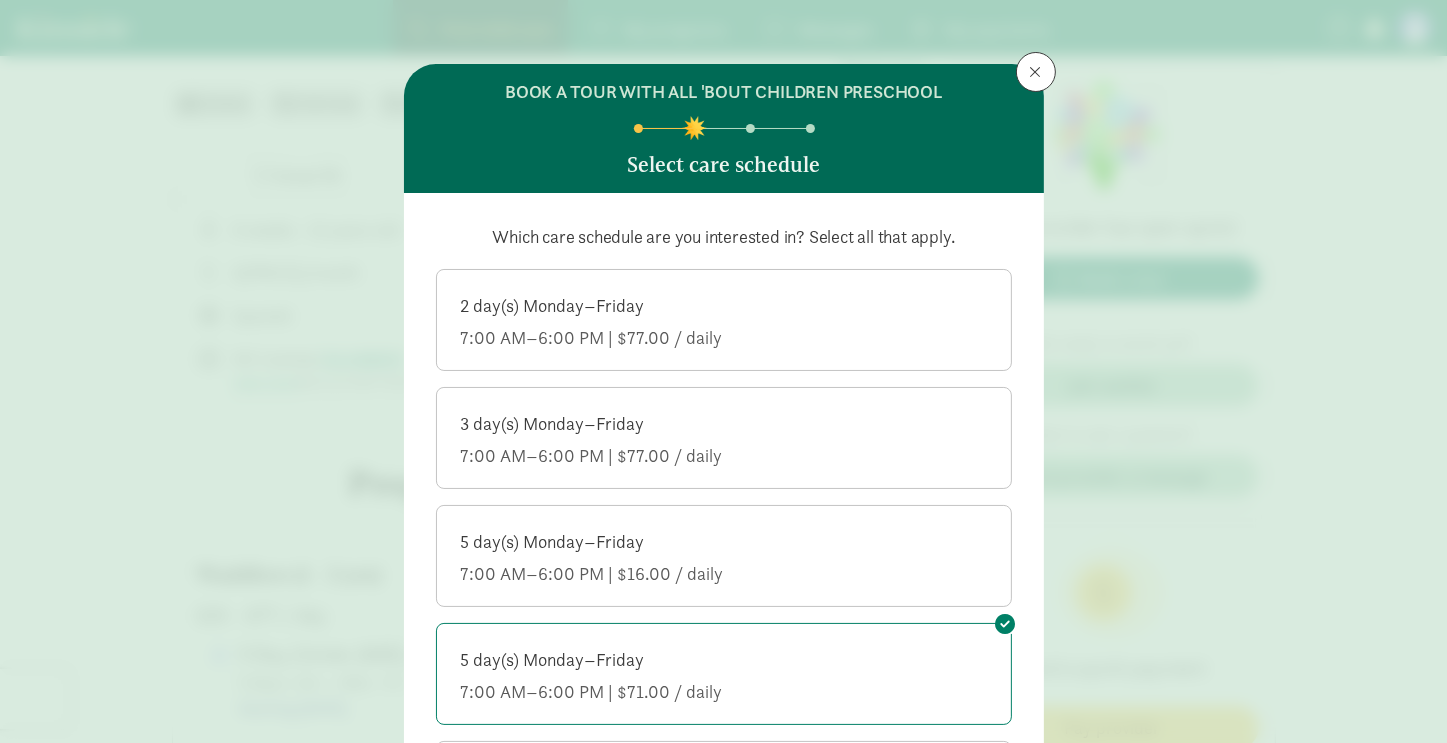 scroll, scrollTop: 568, scrollLeft: 0, axis: vertical 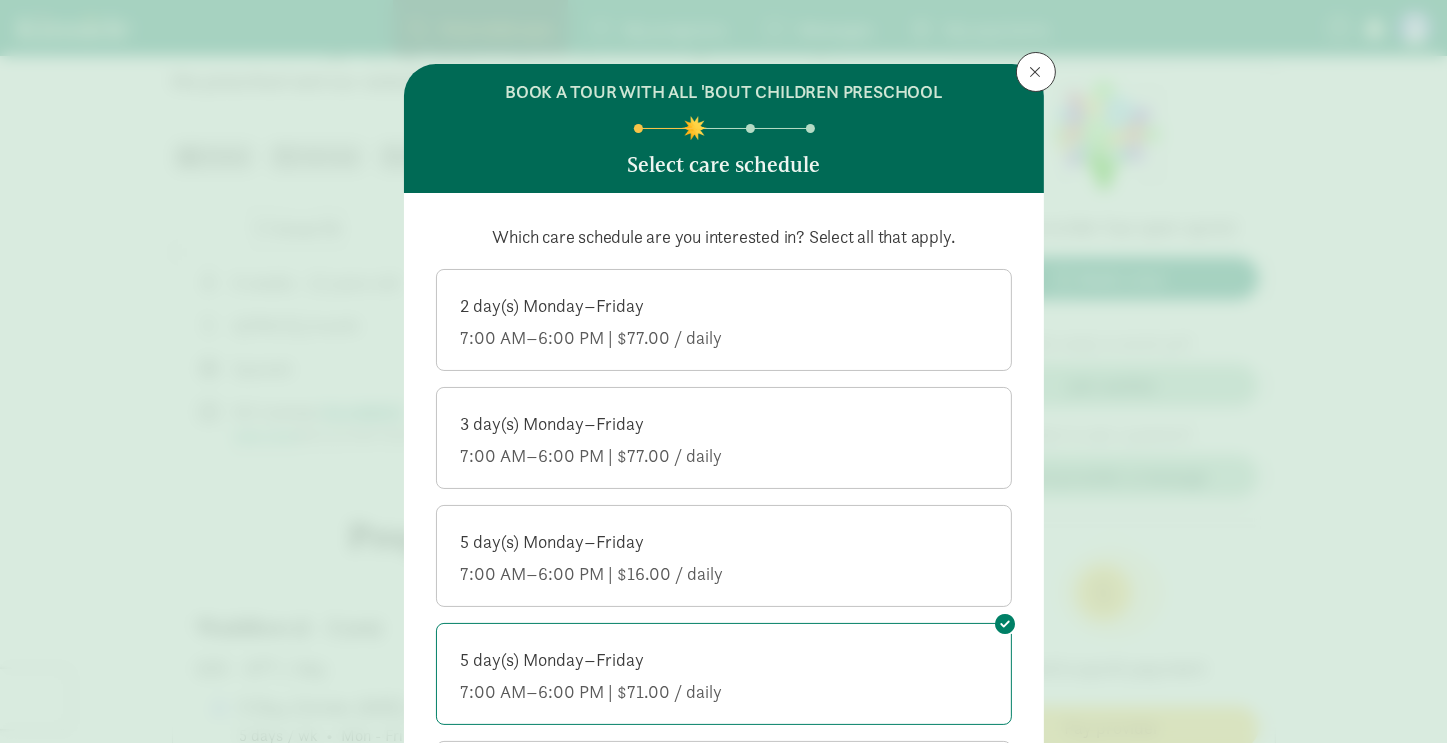 click on "7:00 AM–6:00 PM | $16.00 / daily" 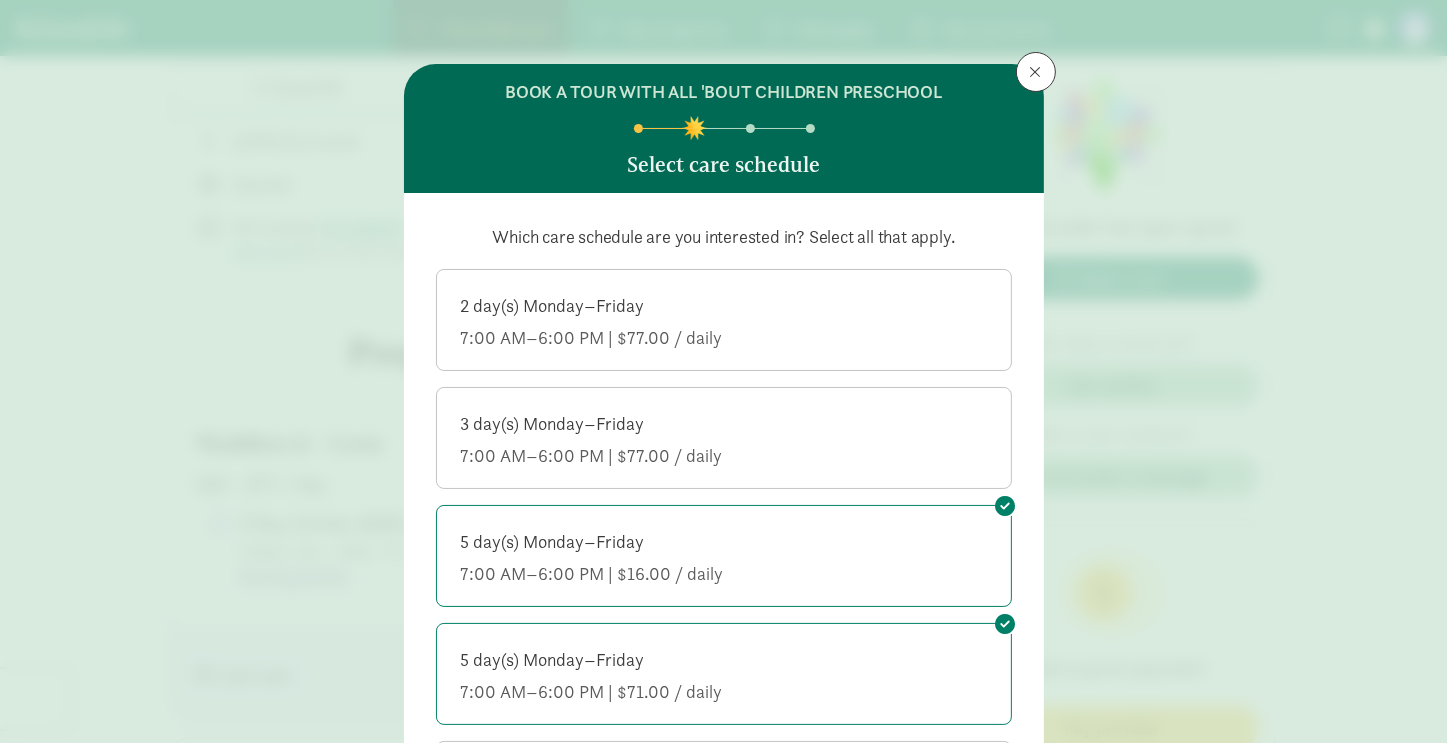 scroll, scrollTop: 708, scrollLeft: 0, axis: vertical 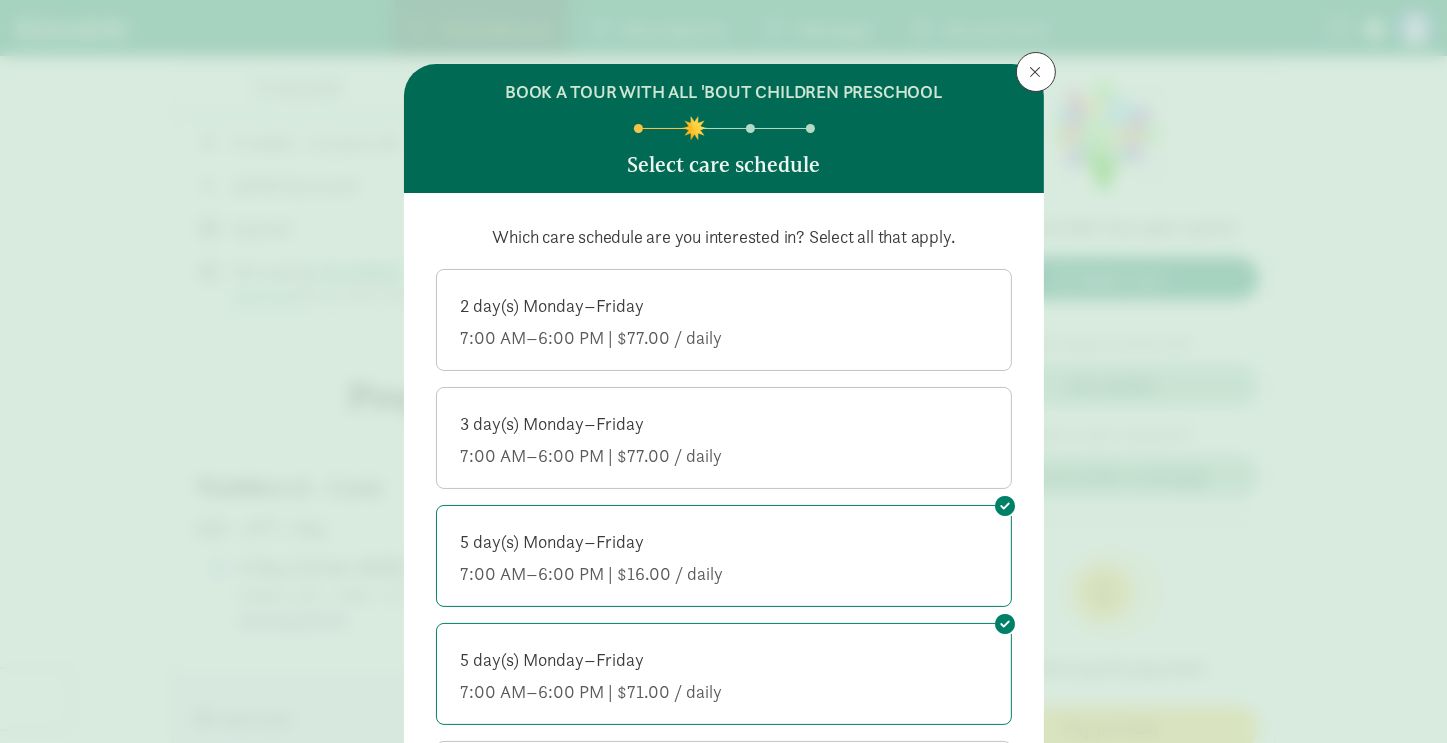 click on "Which care schedule are you interested in? Select all that apply.
2 day(s) Monday–Friday 7:00 AM–6:00 PM | $77.00 / daily     3 day(s) Monday–Friday 7:00 AM–6:00 PM | $77.00 / daily     5 day(s) Monday–Friday 7:00 AM–6:00 PM | $16.00 / daily     5 day(s) Monday–Friday 7:00 AM–6:00 PM | $71.00 / daily     5 day(s) Monday–Friday 7:00 AM–6:00 PM | $355.00 / weekly" at bounding box center [724, 534] 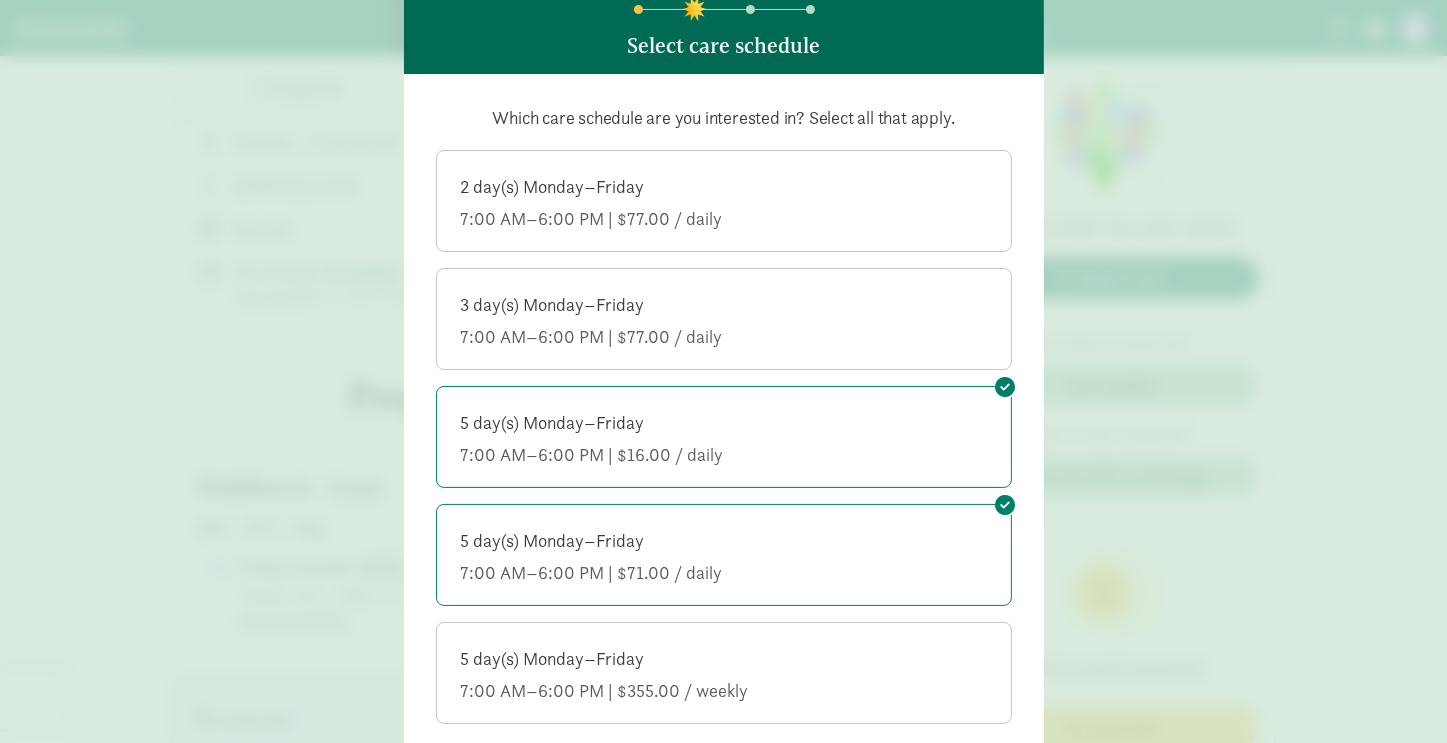 scroll, scrollTop: 300, scrollLeft: 0, axis: vertical 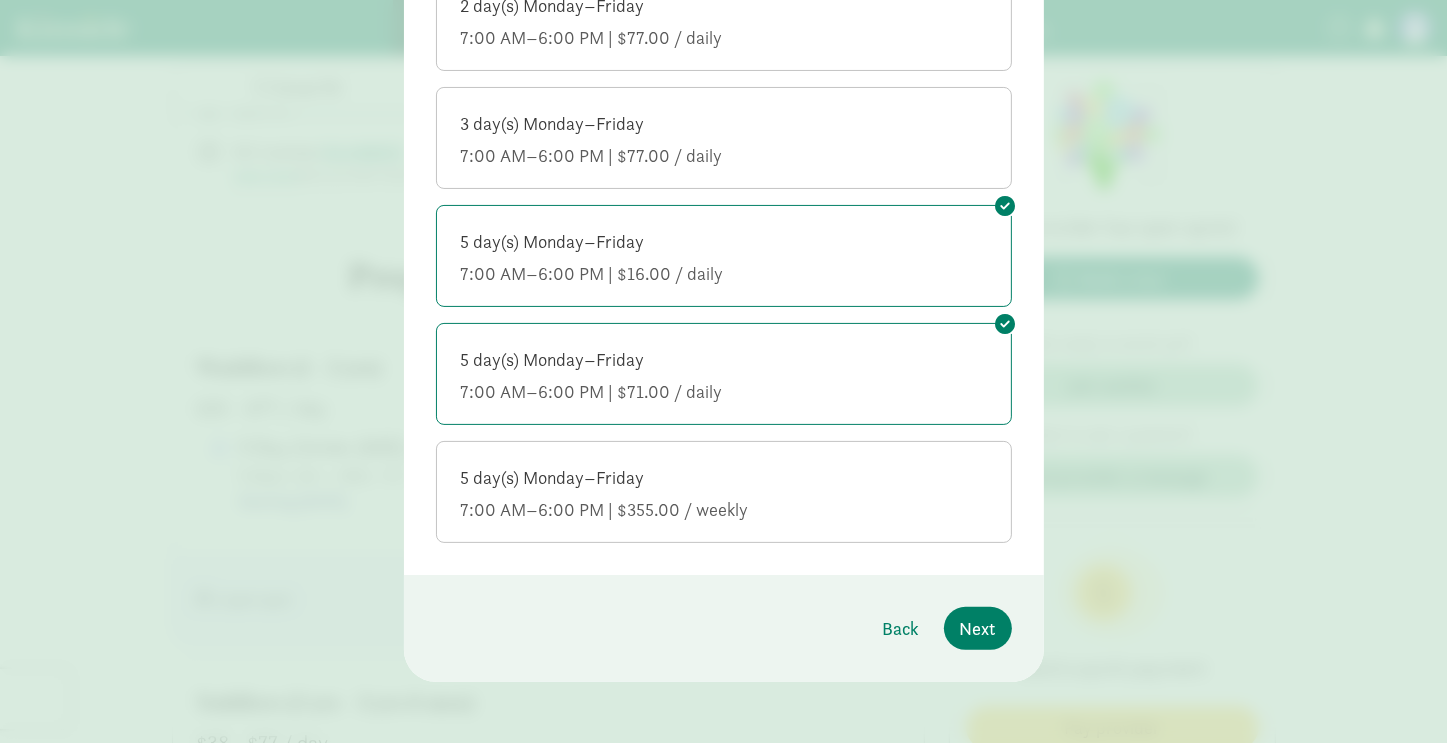 click on "5 day(s) Monday–Friday" 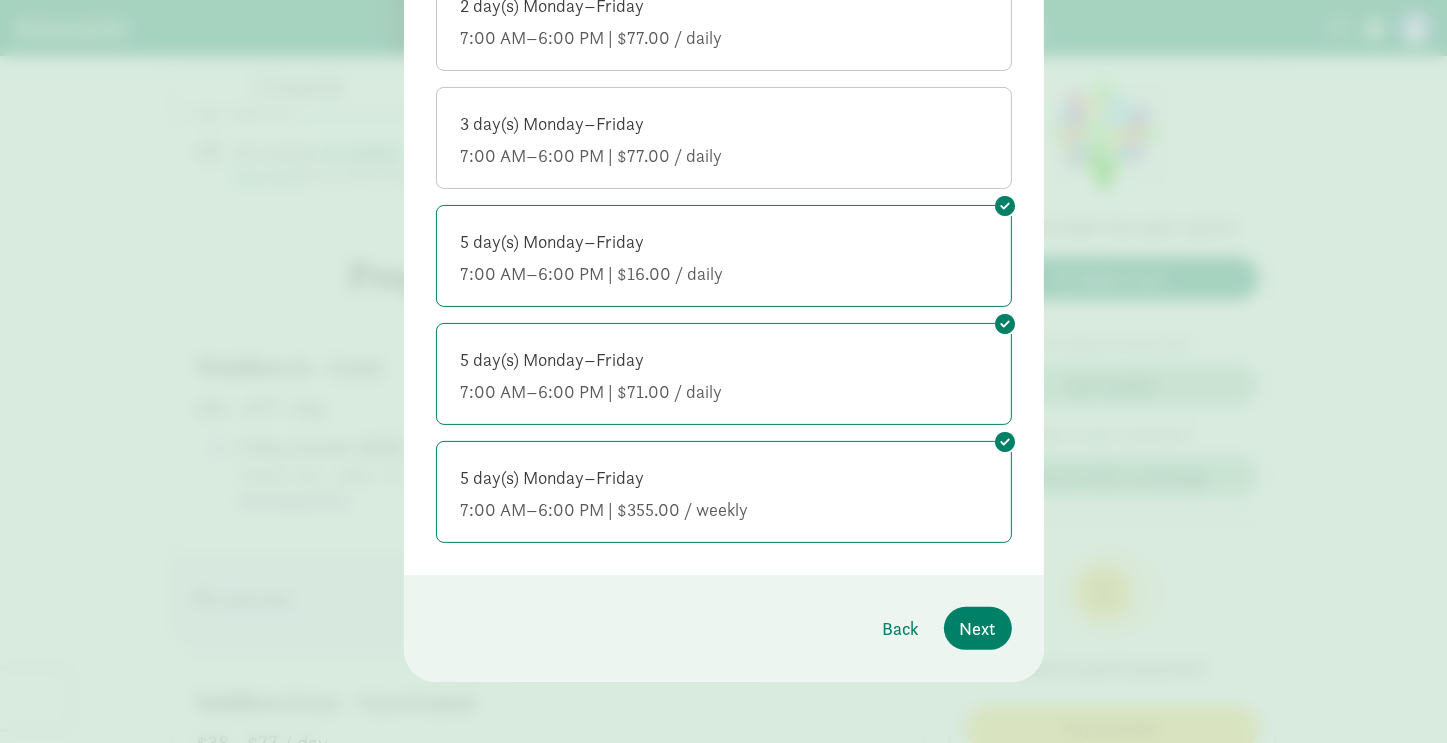 click on "5 day(s) Monday–Friday 7:00 AM–6:00 PM | $16.00 / daily" at bounding box center [724, 254] 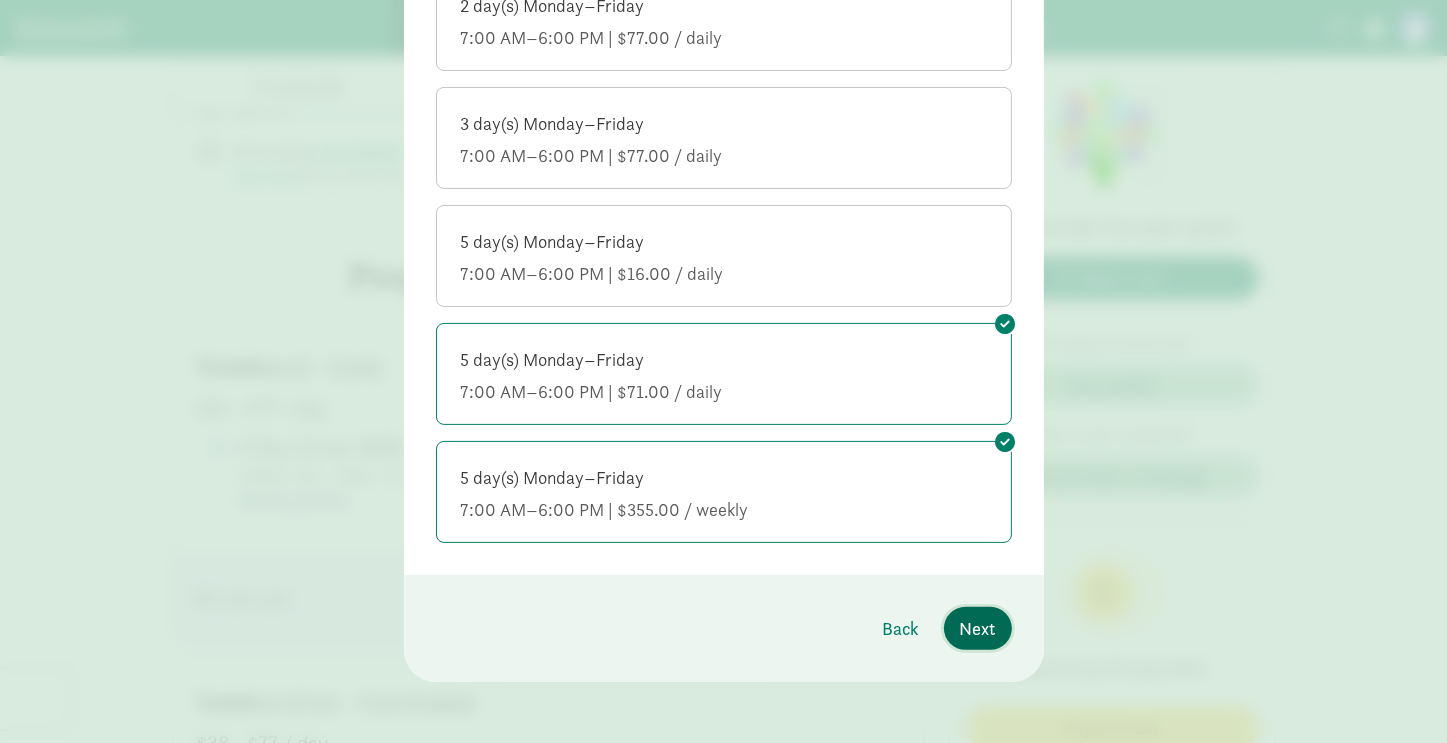 click on "Next" at bounding box center (978, 628) 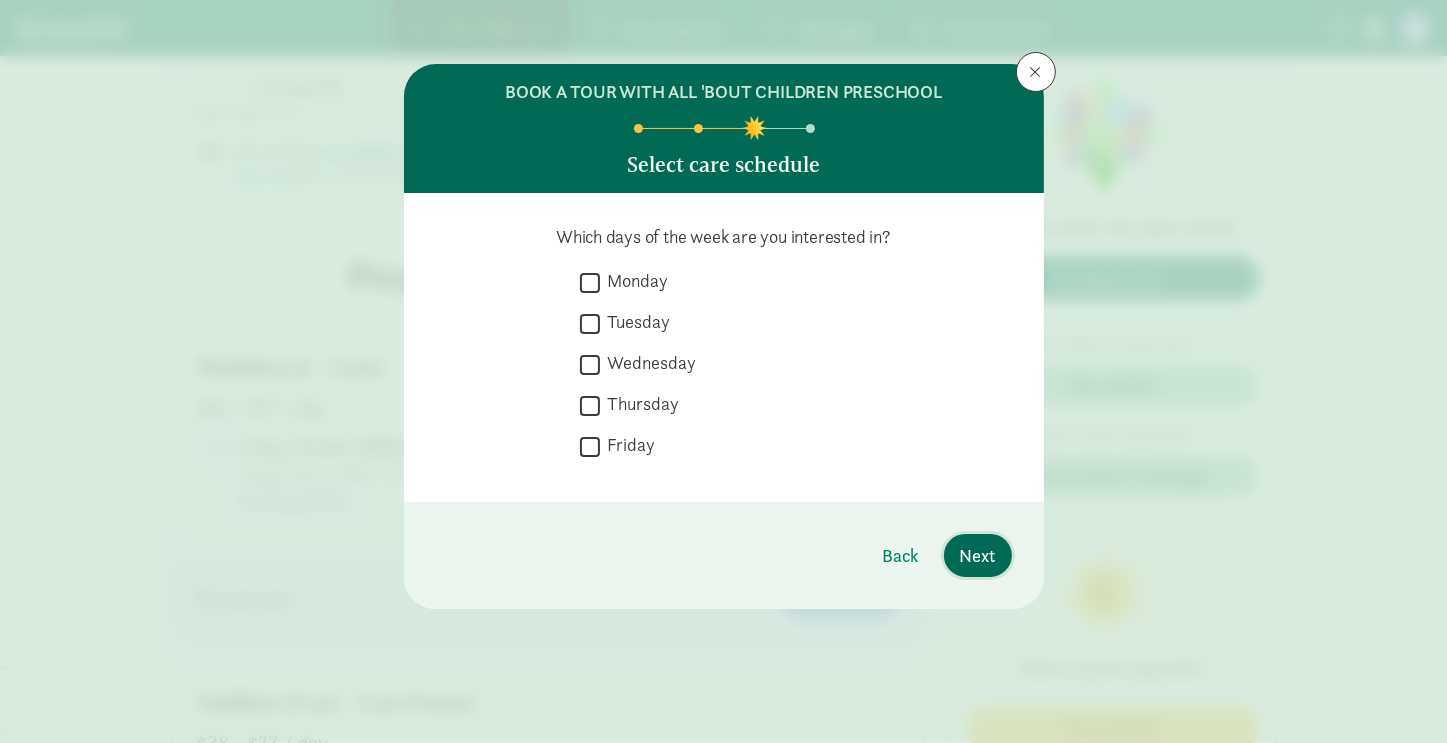 scroll, scrollTop: 0, scrollLeft: 0, axis: both 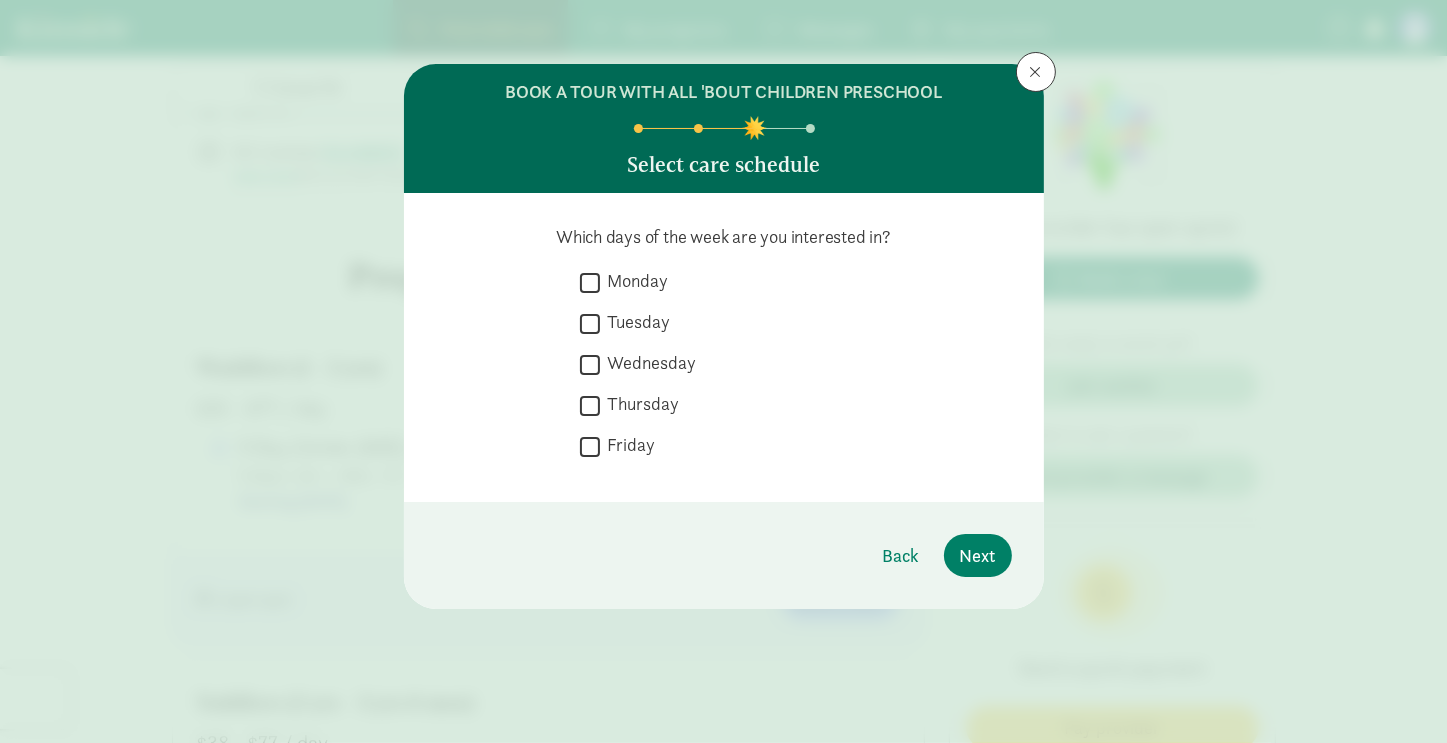 click on "Monday" at bounding box center (590, 282) 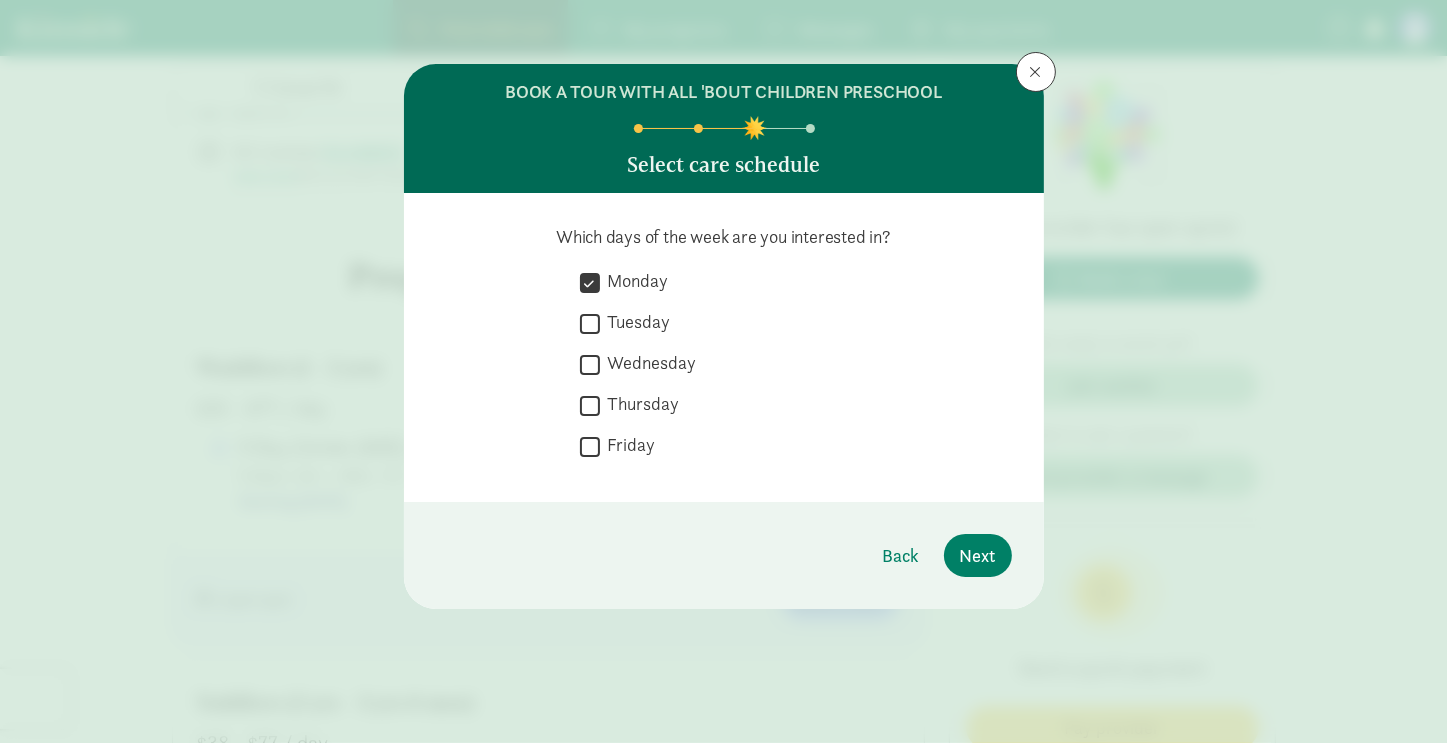 click on "Tuesday" at bounding box center (590, 323) 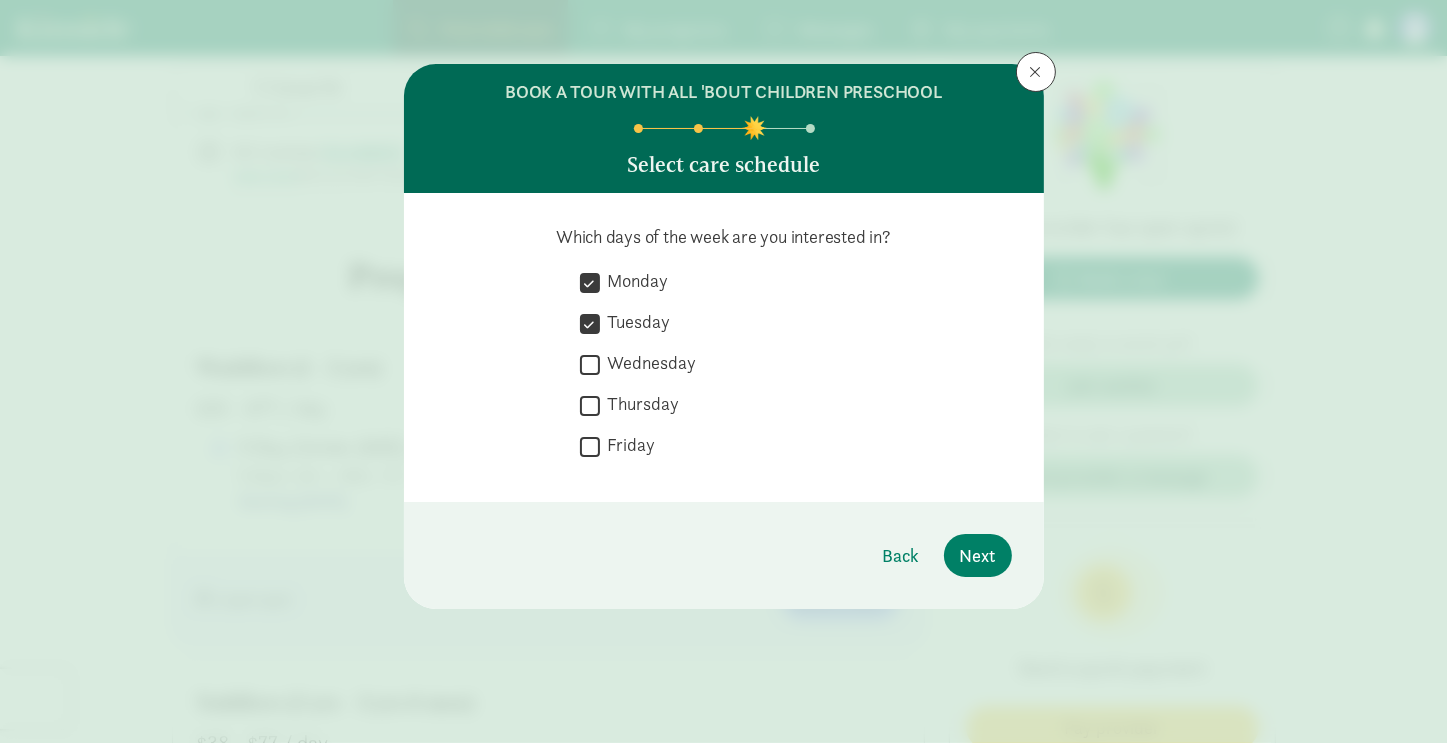 click on "Wednesday" at bounding box center [590, 364] 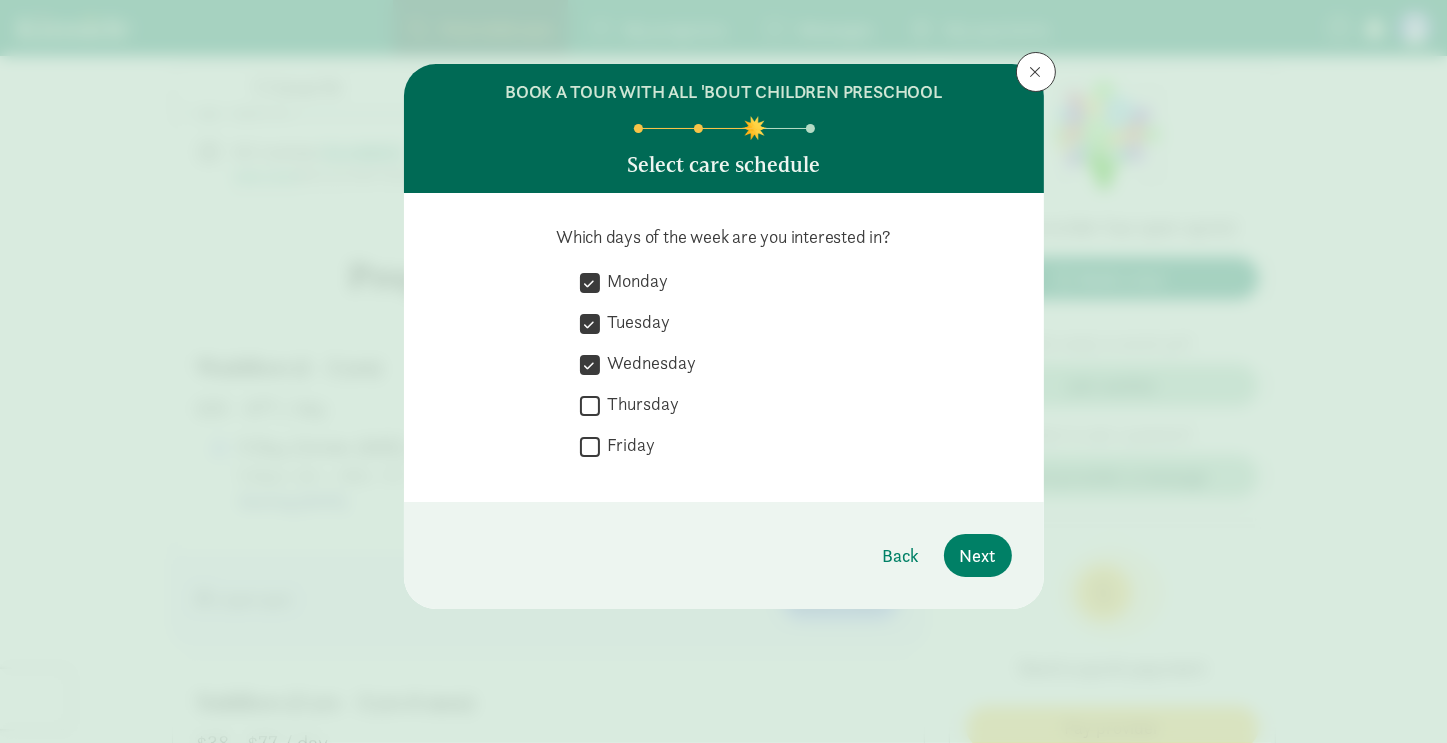 click on "Thursday" at bounding box center (590, 405) 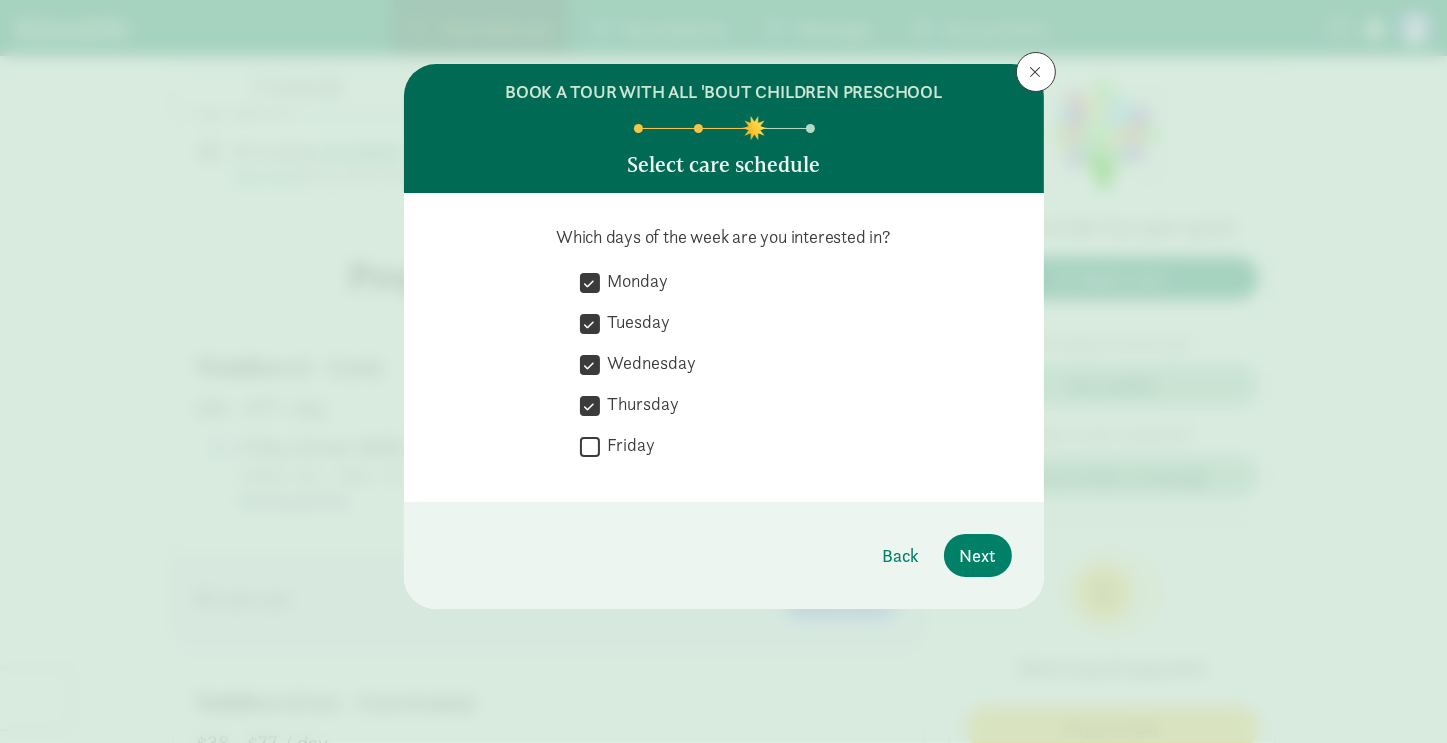 click on "Friday" at bounding box center [590, 446] 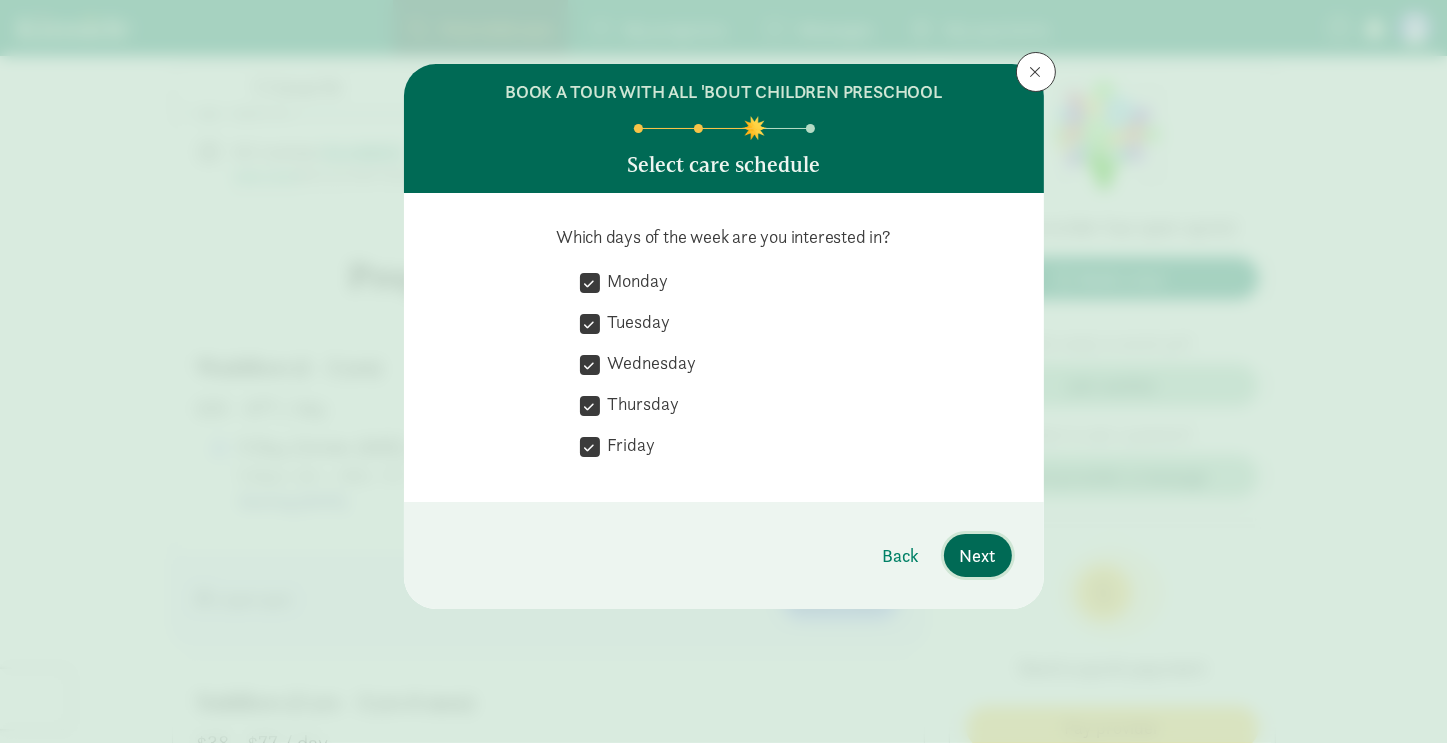 click on "Next" at bounding box center [978, 555] 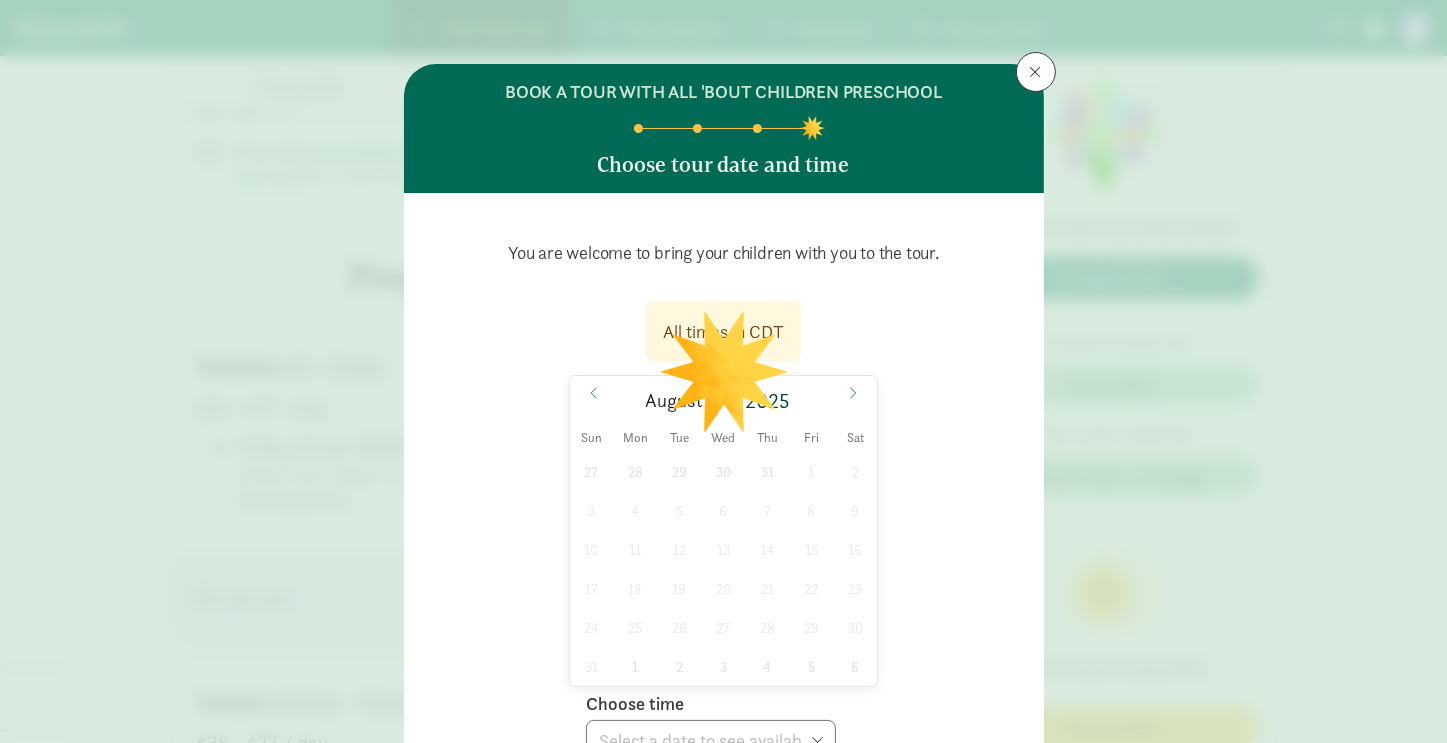drag, startPoint x: 973, startPoint y: 554, endPoint x: 1116, endPoint y: 490, distance: 156.66844 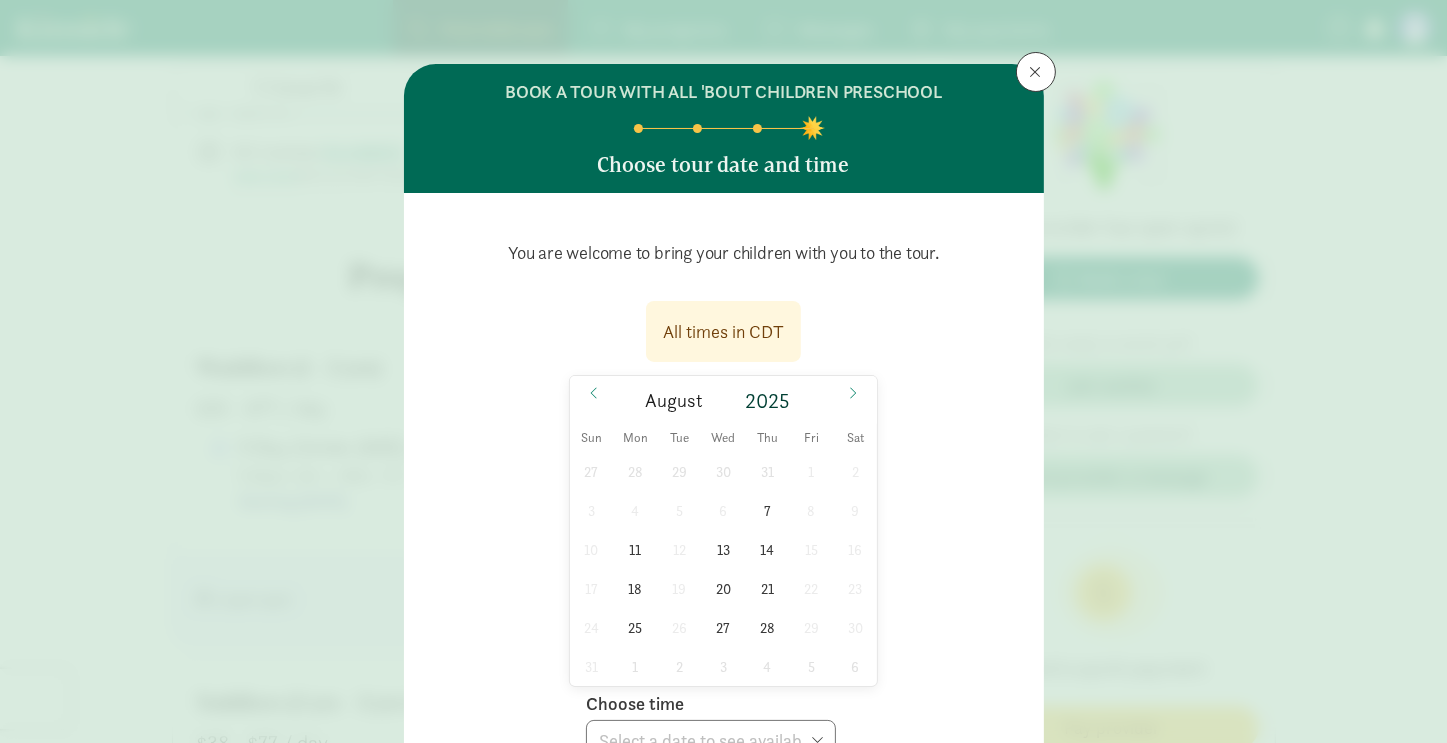 click on "All times in CDT   August  2025
Sun Mon Tue Wed Thu Fri Sat
27 28 29 30 31 1 2 3 4 5 6 7 8 9 10 11 12 13 14 15 16 17 18 19 20 21 22 23 24 25 26 27 28 29 30 31 1 2 3 4 5 6   Choose time    Select a date to see available times" at bounding box center (724, 525) 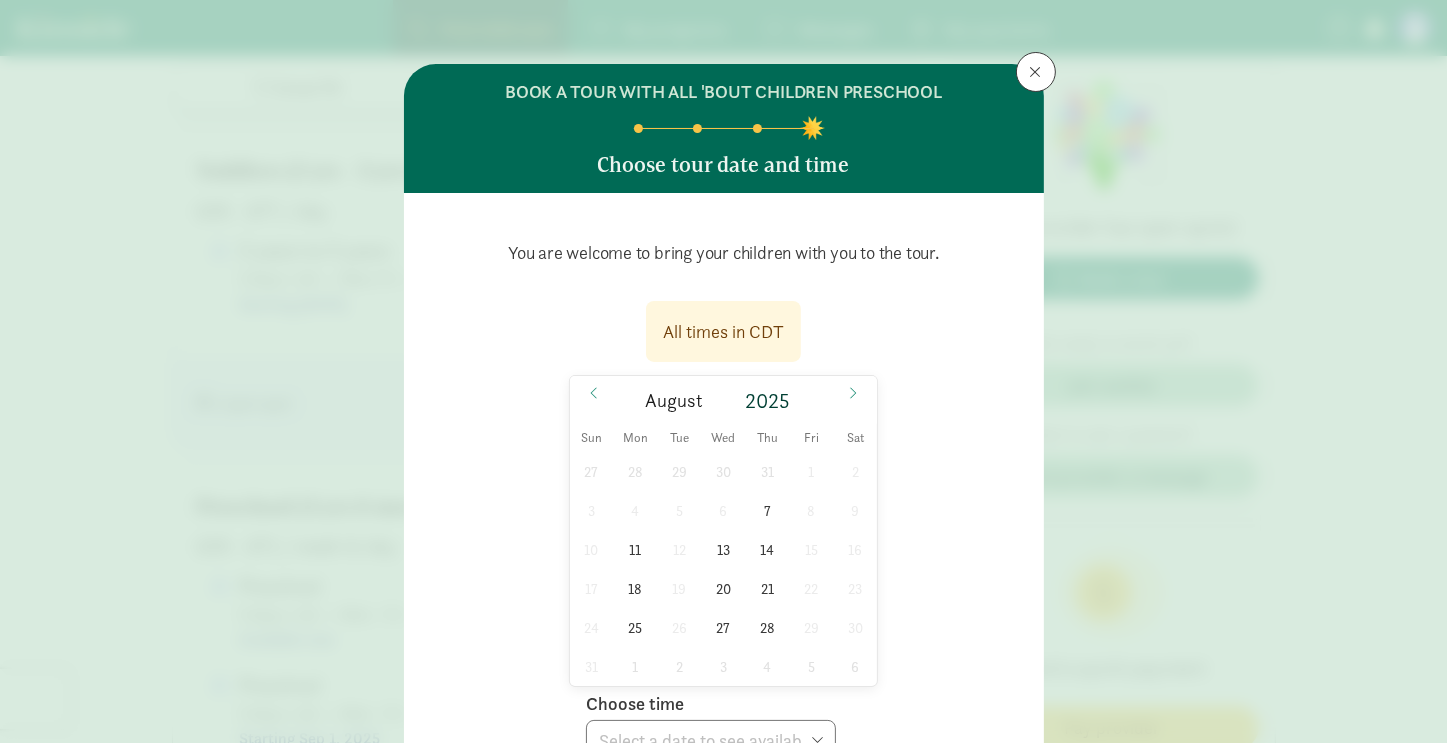 scroll, scrollTop: 1371, scrollLeft: 0, axis: vertical 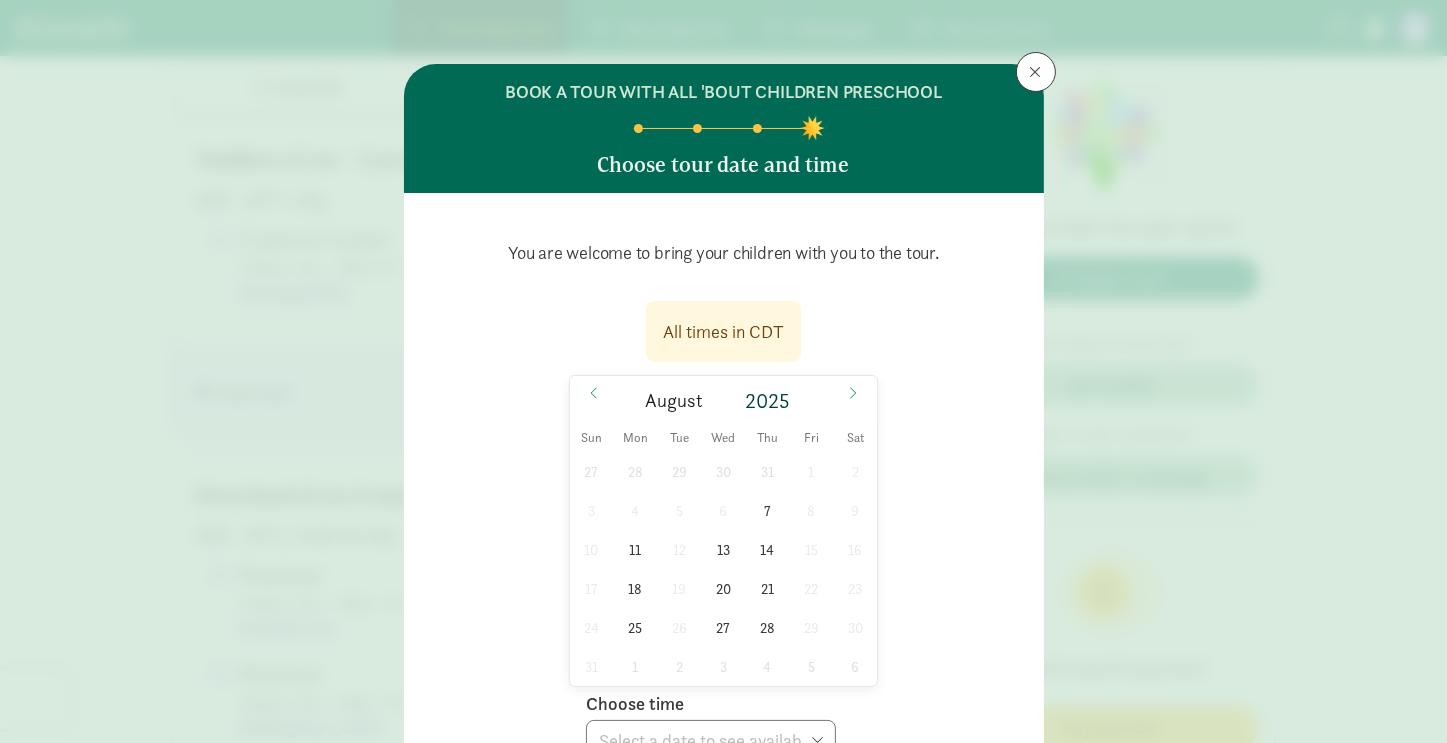 click on "All times in CDT   August  2025
Sun Mon Tue Wed Thu Fri Sat
27 28 29 30 31 1 2 3 4 5 6 7 8 9 10 11 12 13 14 15 16 17 18 19 20 21 22 23 24 25 26 27 28 29 30 31 1 2 3 4 5 6   Choose time    Select a date to see available times" at bounding box center [724, 525] 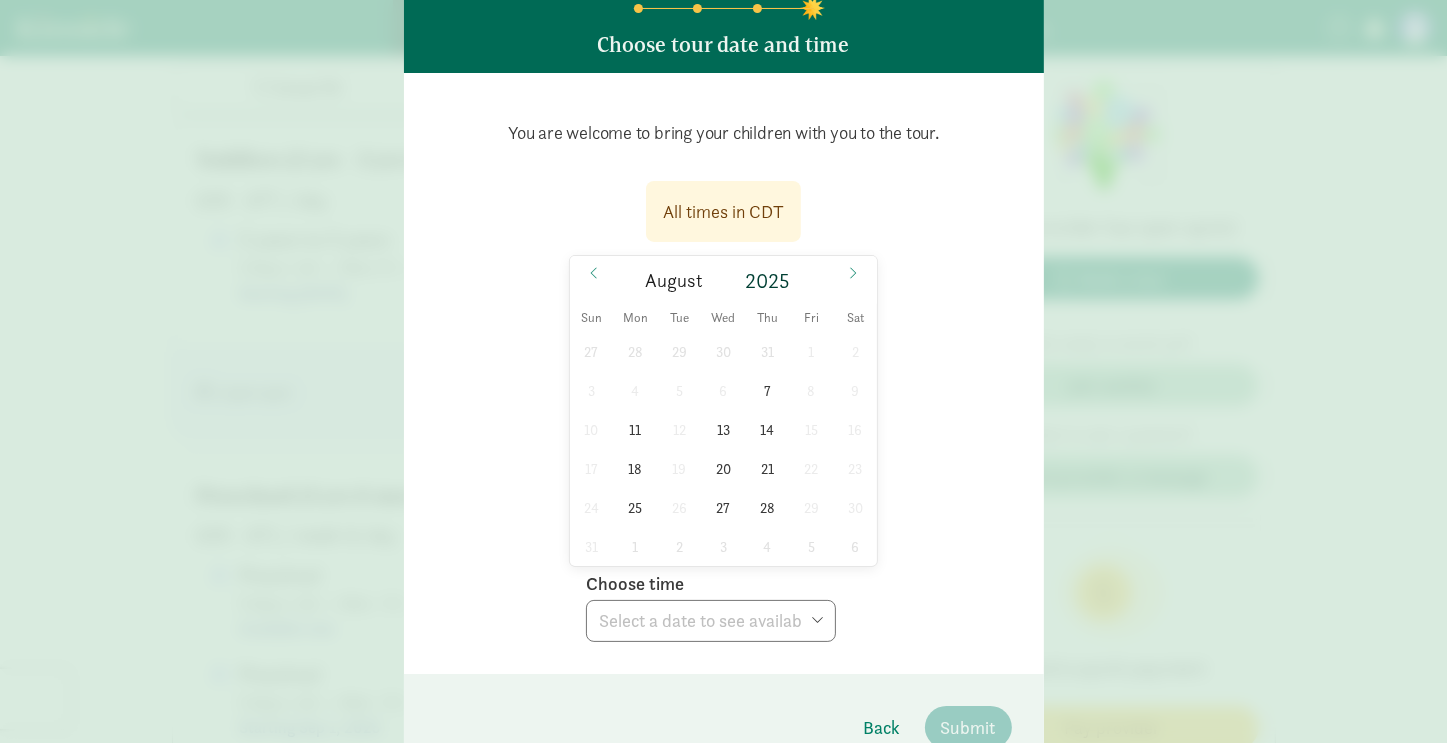 scroll, scrollTop: 160, scrollLeft: 0, axis: vertical 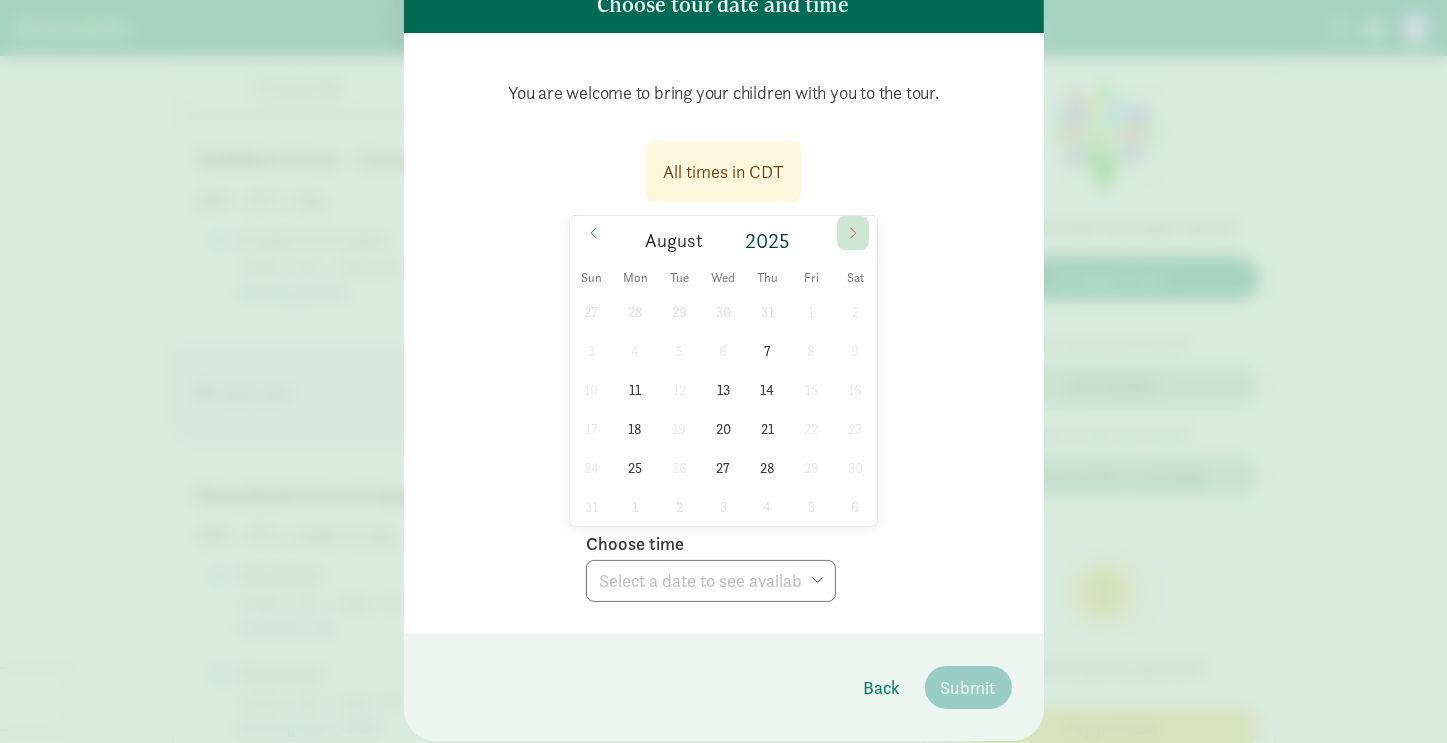 click 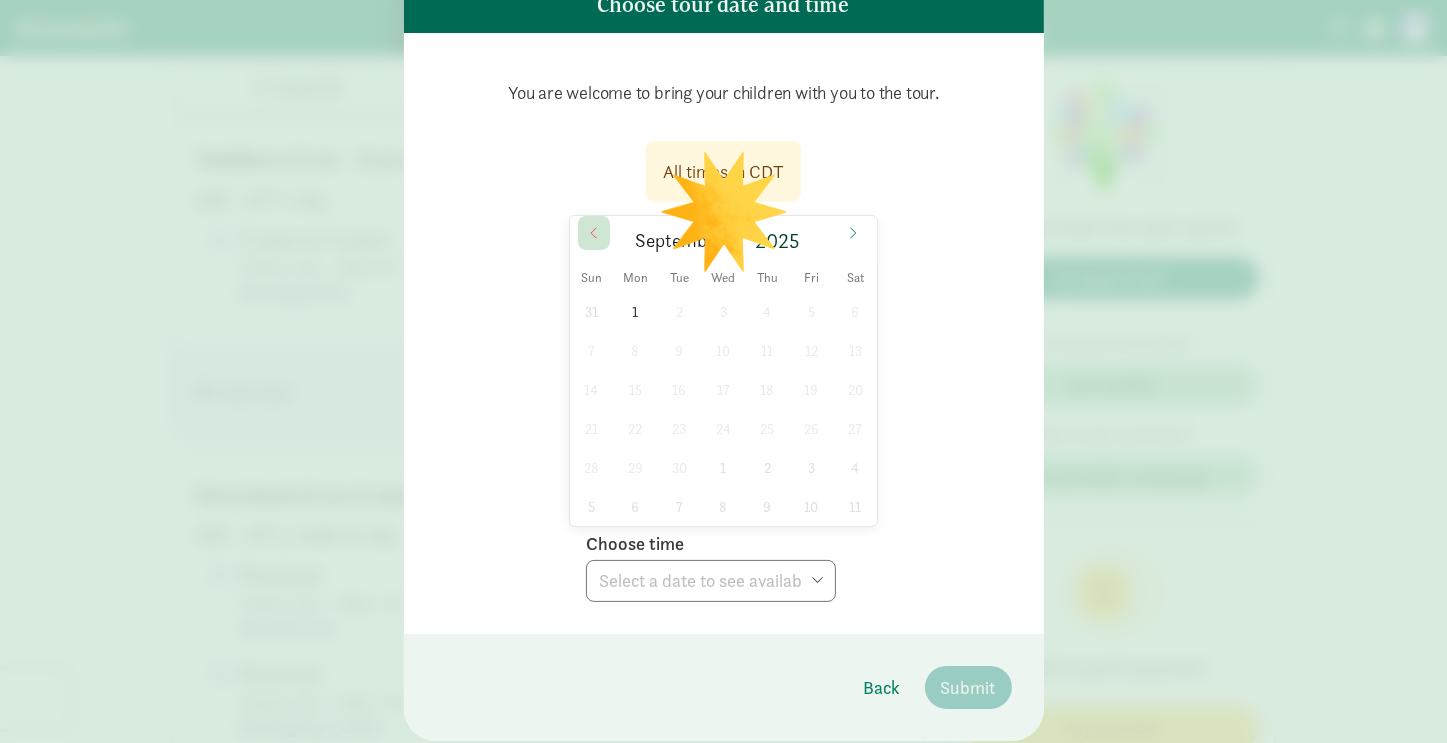 click 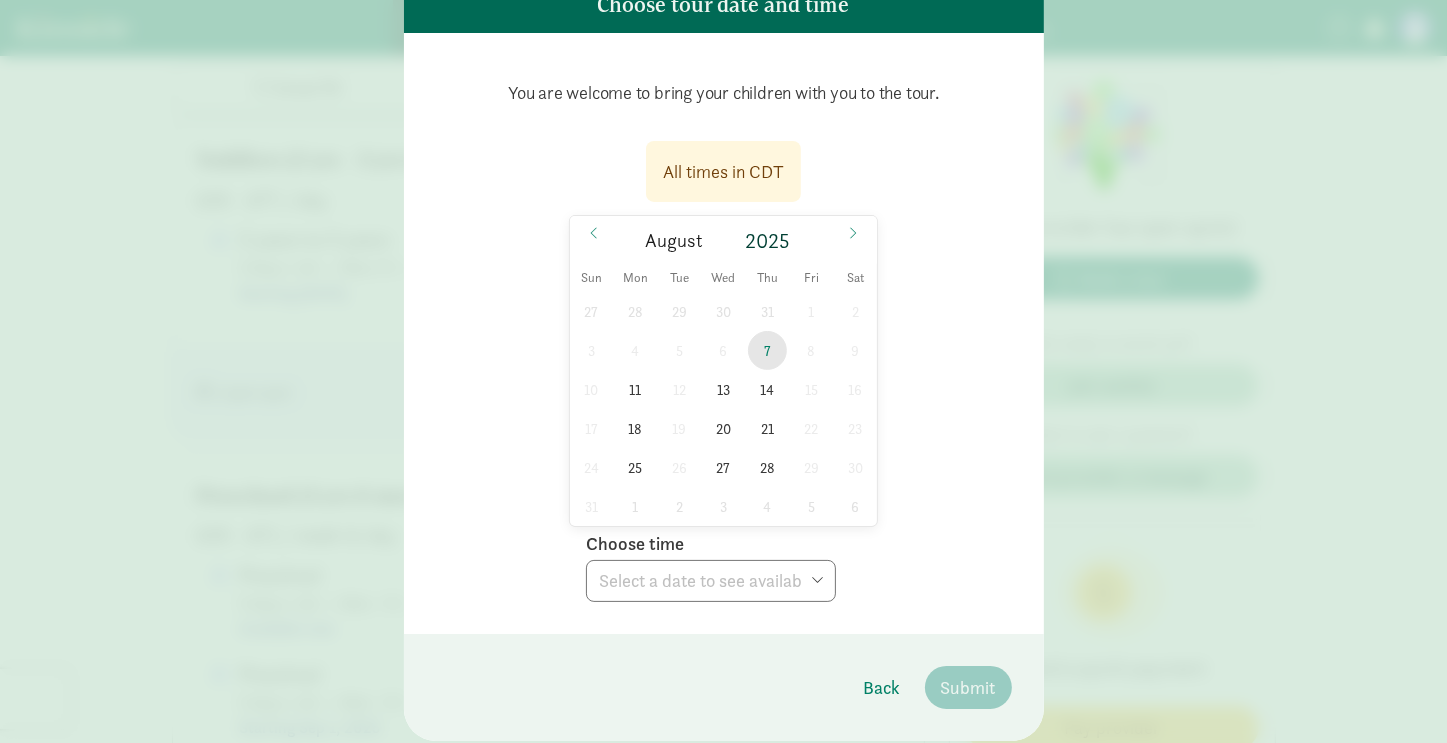 click on "7" at bounding box center (767, 350) 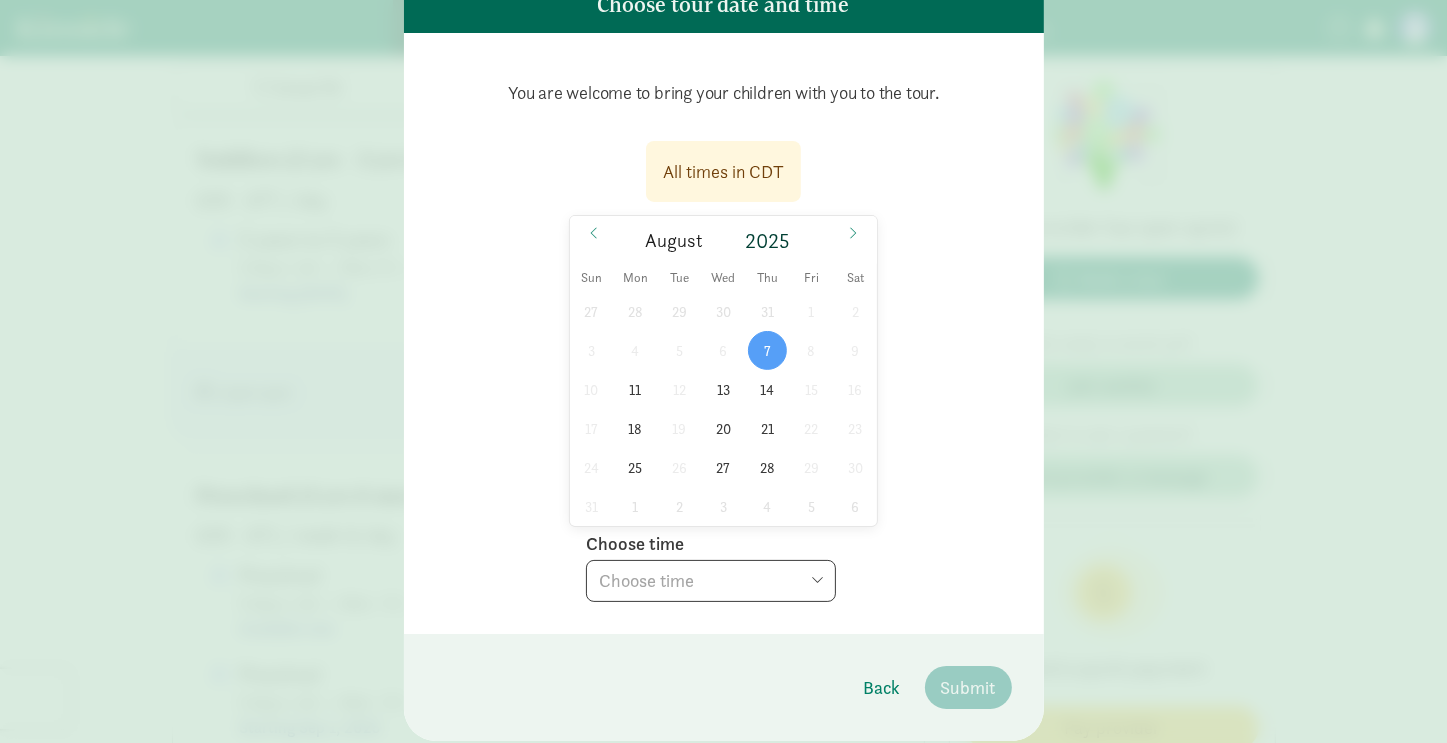 click on "Choose time   09:00 AM  09:30 AM  10:00 AM  10:30 AM  11:00 AM  11:30 AM  12:00 PM  12:30 PM  01:00 PM  01:30 PM  02:00 PM" at bounding box center [711, 581] 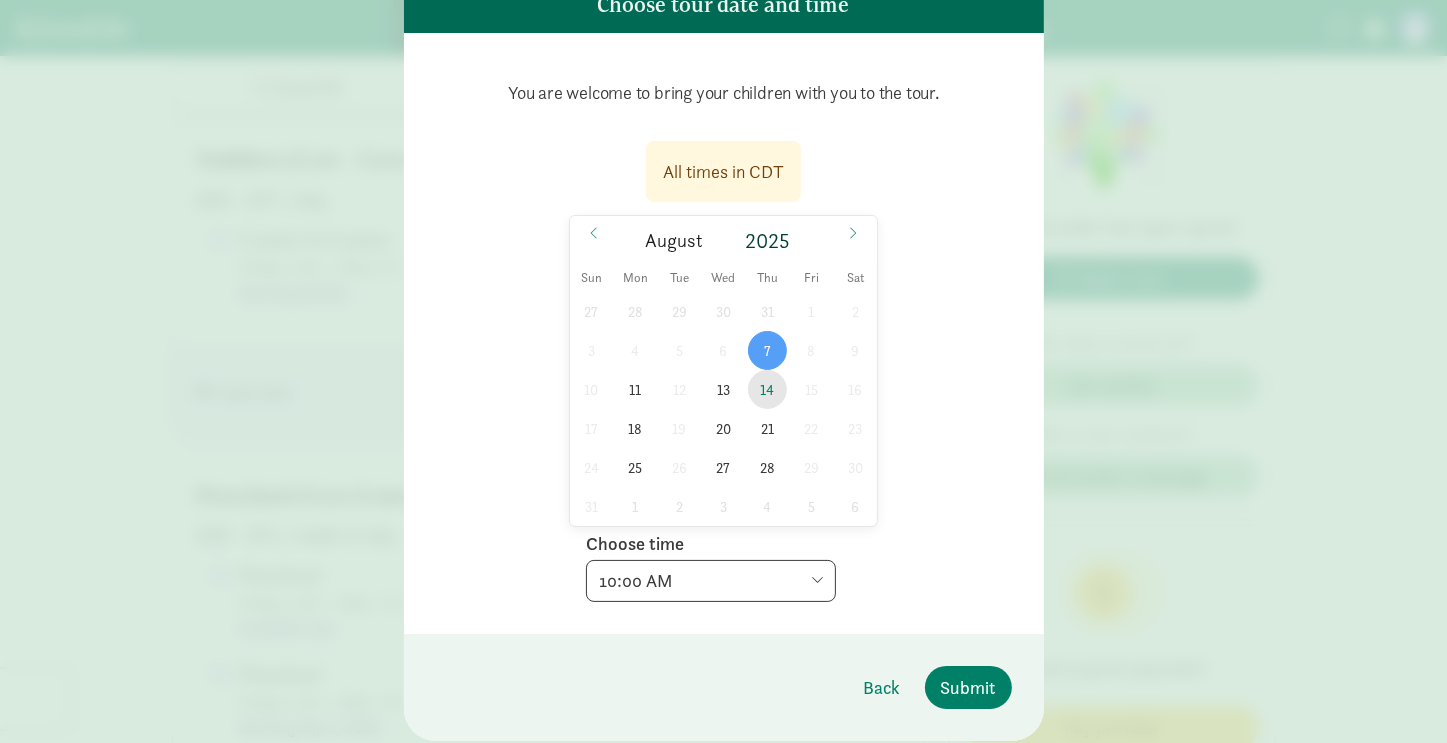 click on "14" at bounding box center [767, 389] 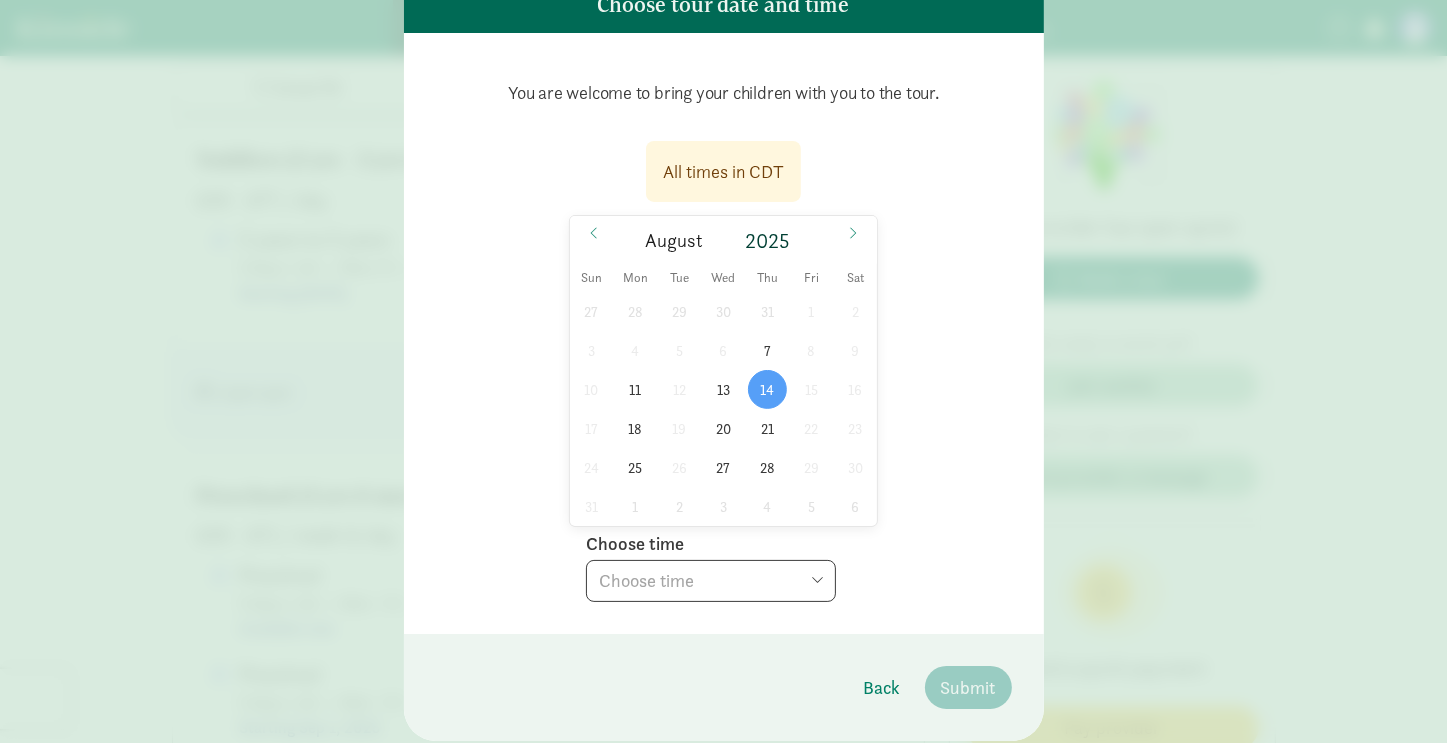 click on "Choose time   09:00 AM  09:30 AM  10:00 AM  10:30 AM  11:00 AM  11:30 AM  12:00 PM  12:30 PM  01:00 PM  01:30 PM  02:00 PM" at bounding box center [711, 581] 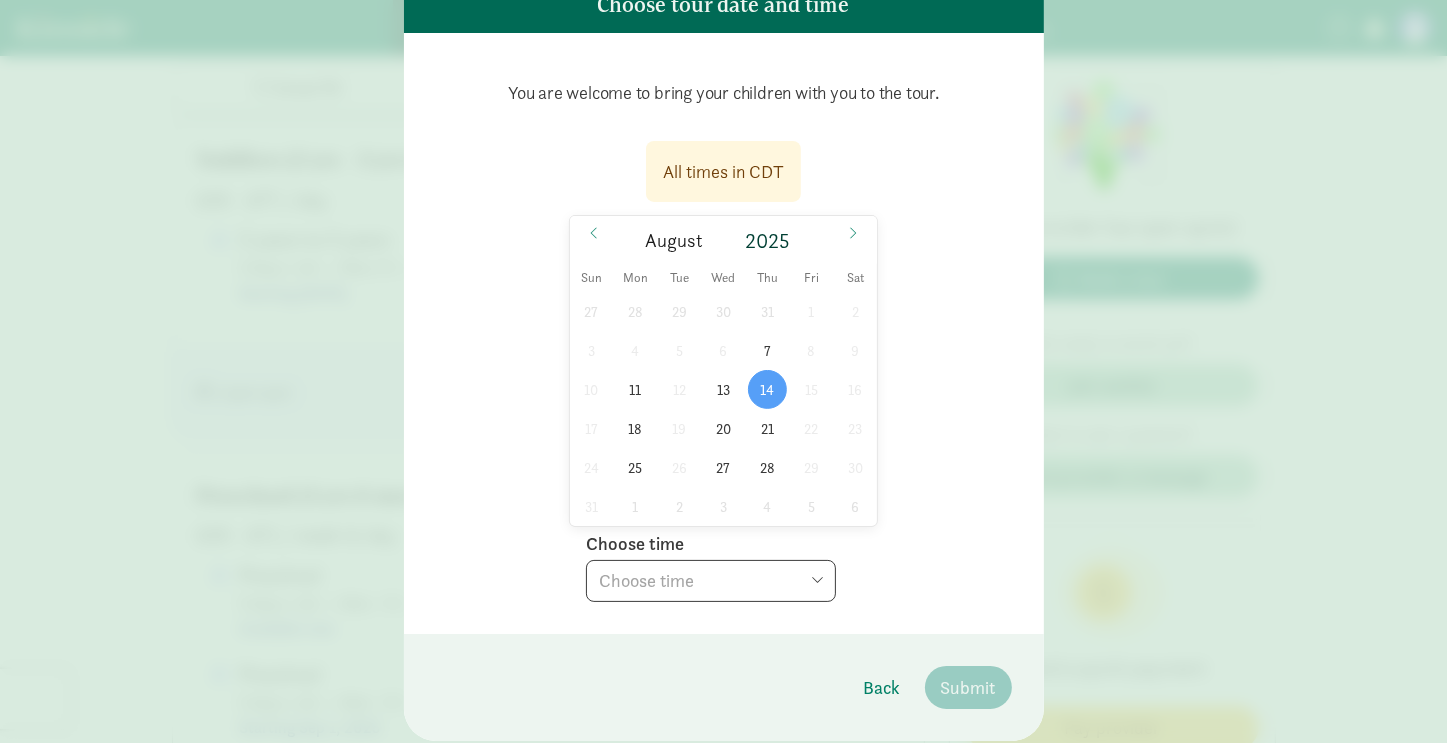 select on "2025-08-14T12:30:00.000-05:00" 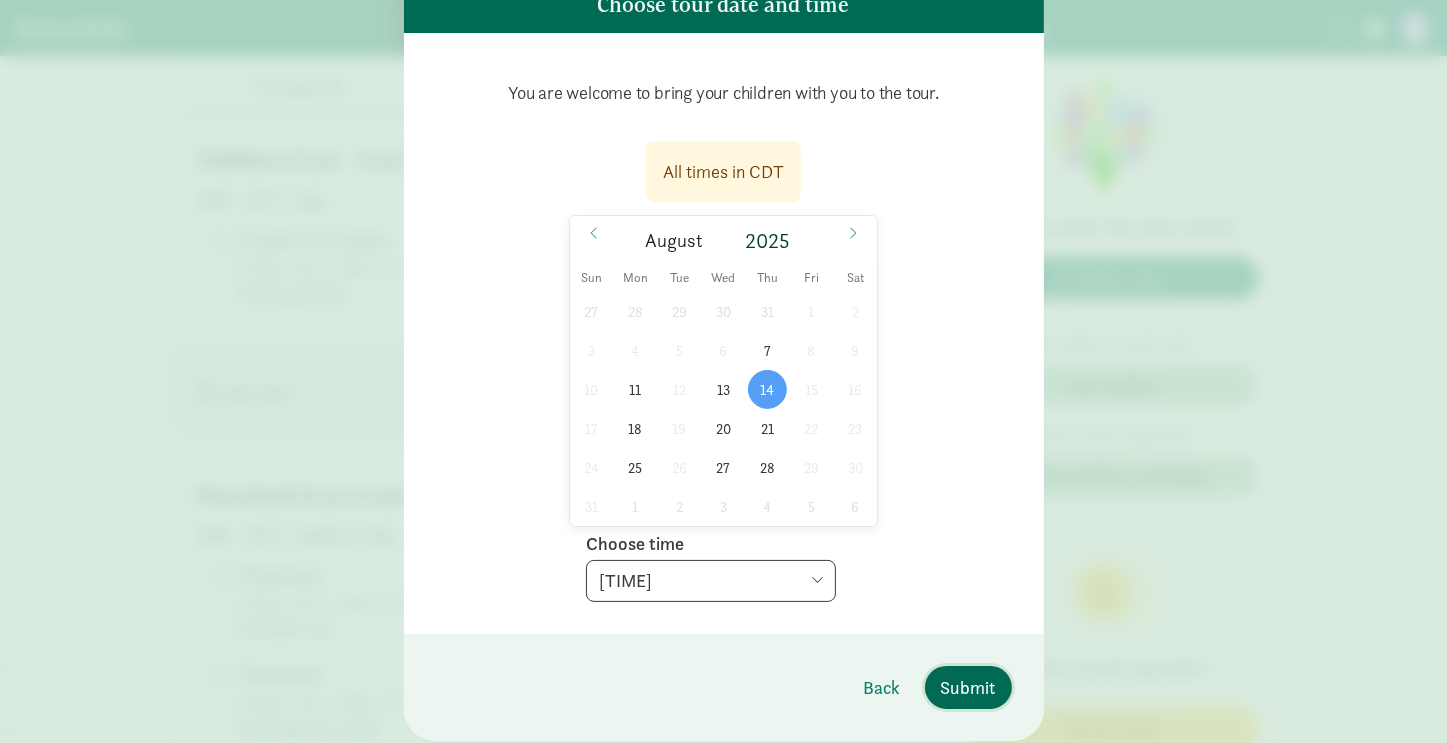 click on "Submit" at bounding box center [968, 687] 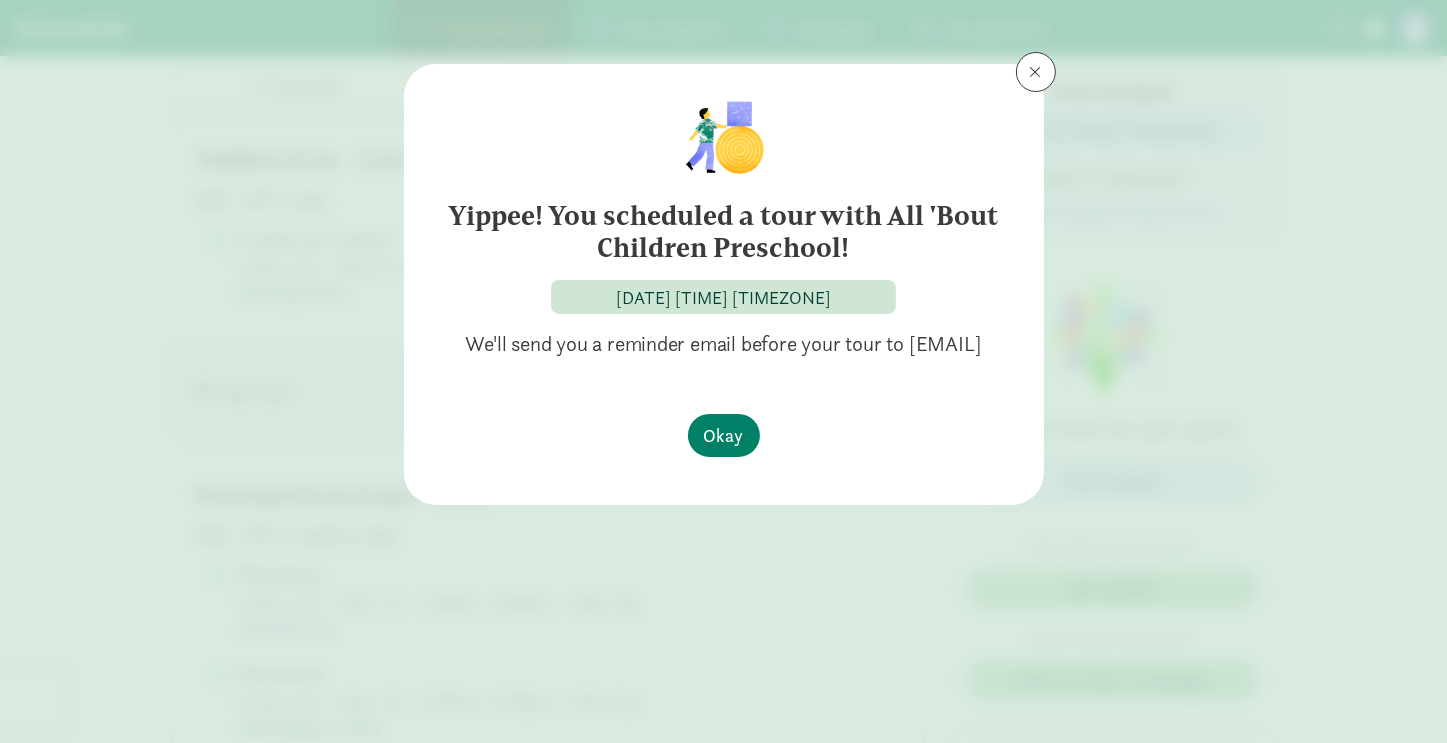 scroll, scrollTop: 0, scrollLeft: 0, axis: both 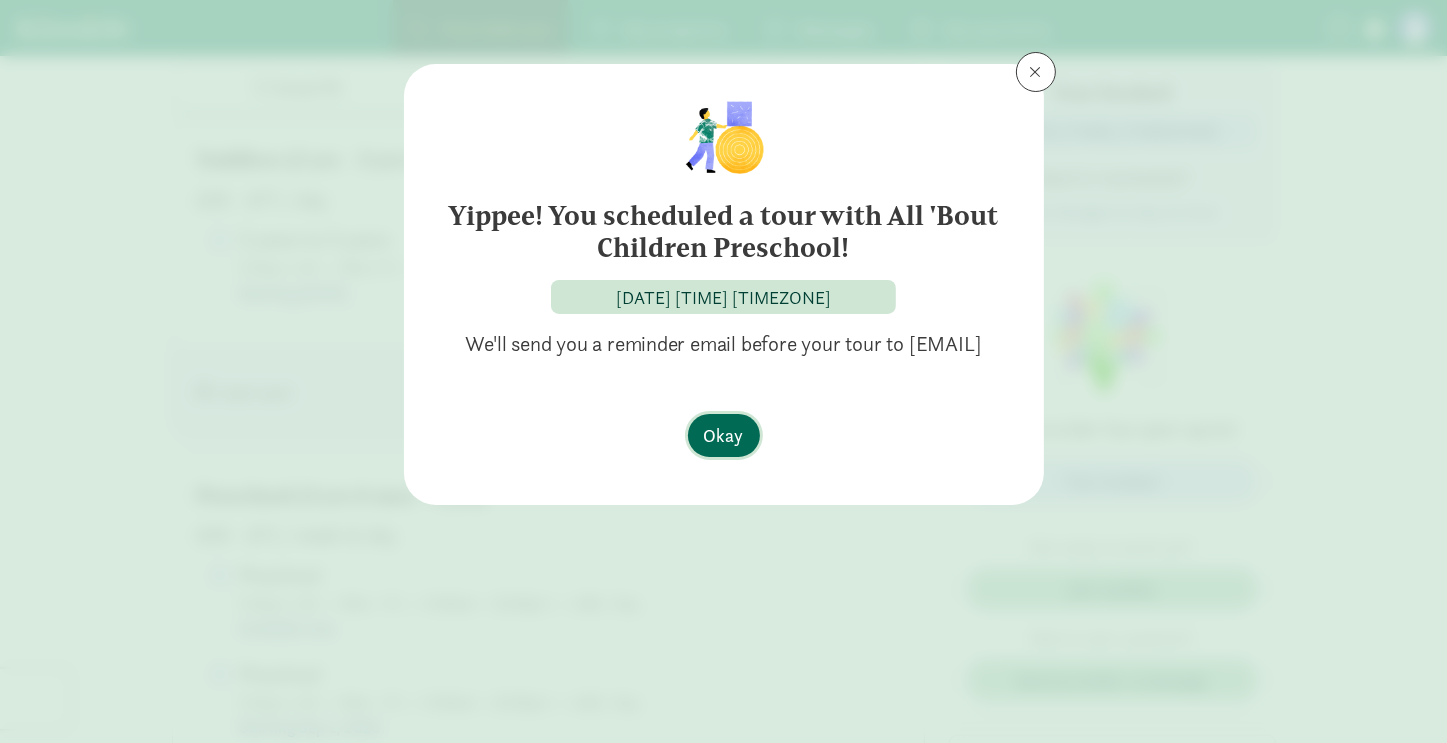 click on "Okay" at bounding box center (724, 435) 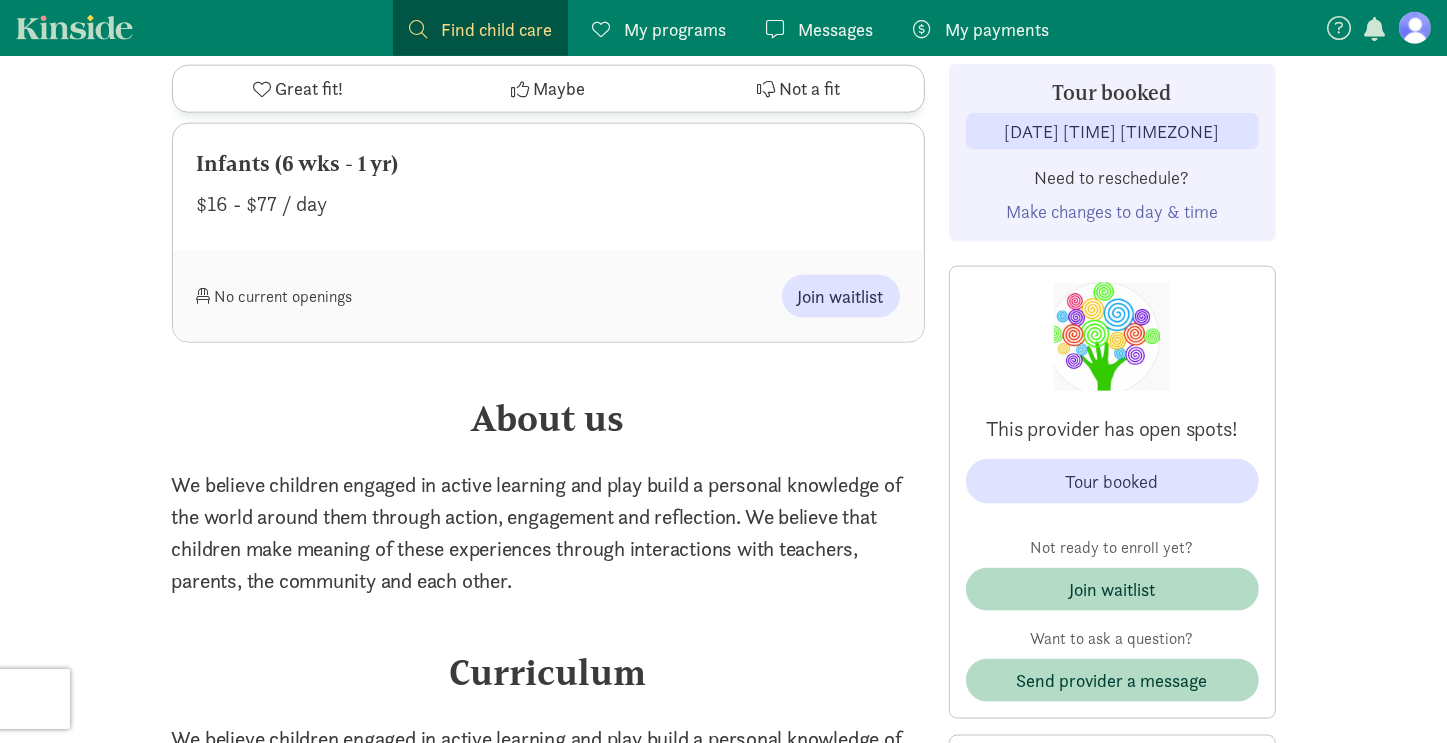 scroll, scrollTop: 2492, scrollLeft: 0, axis: vertical 